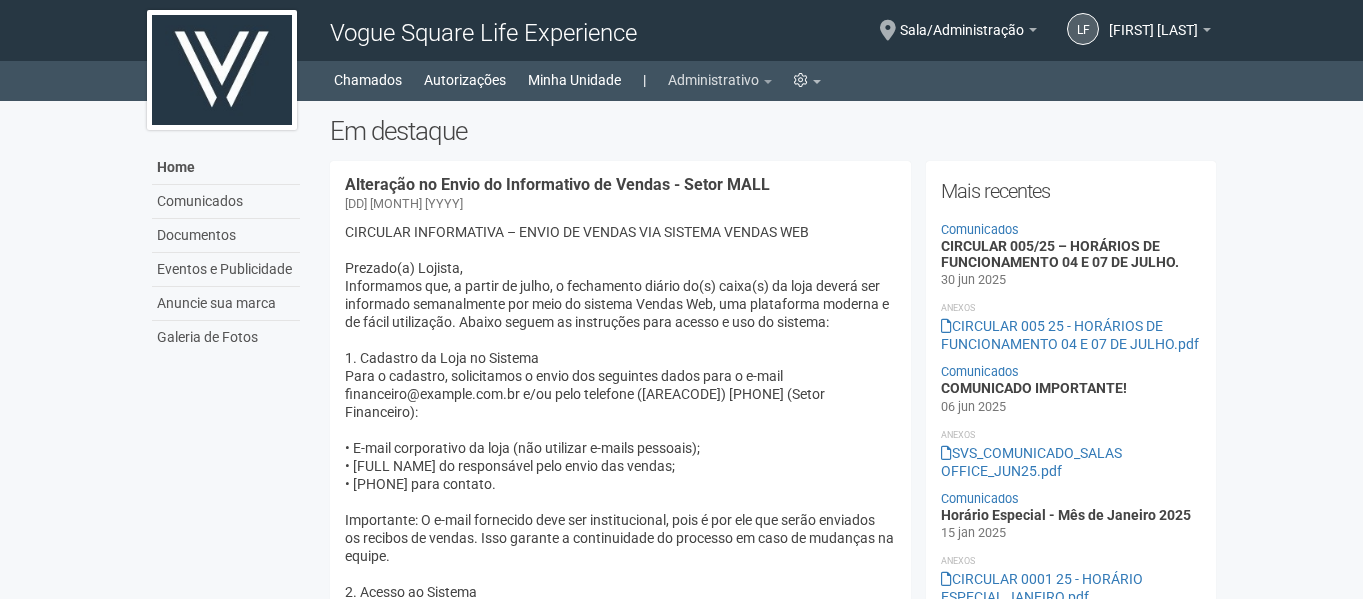 scroll, scrollTop: 0, scrollLeft: 0, axis: both 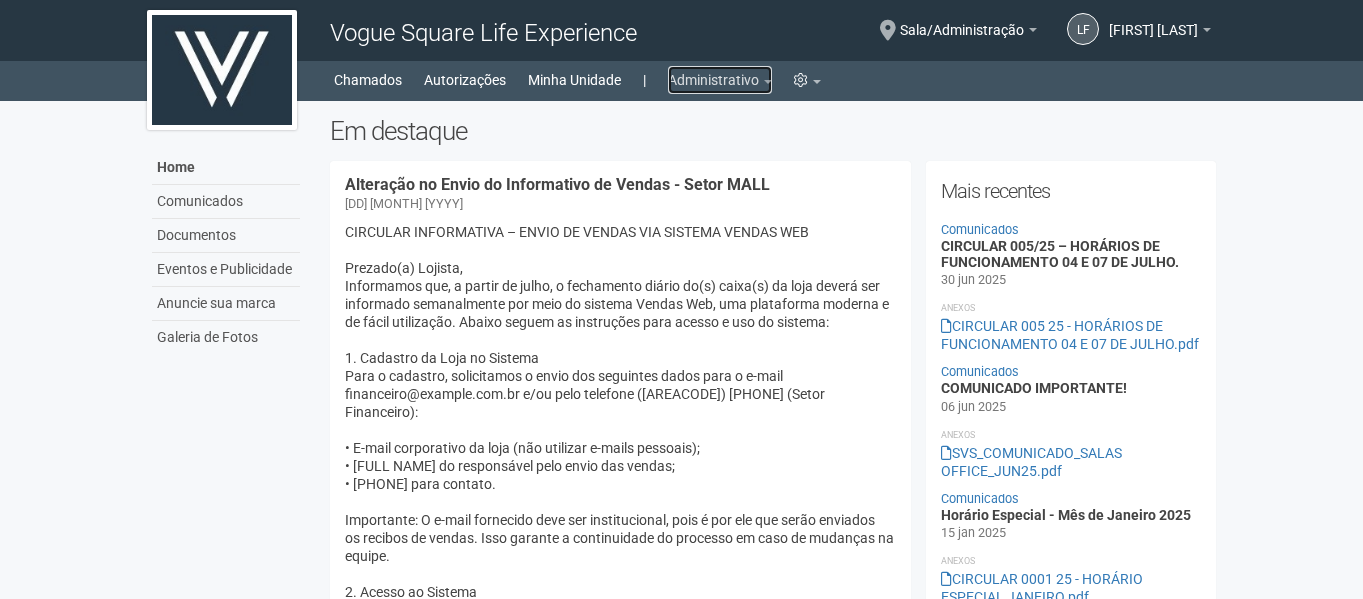 click on "Administrativo" at bounding box center [720, 80] 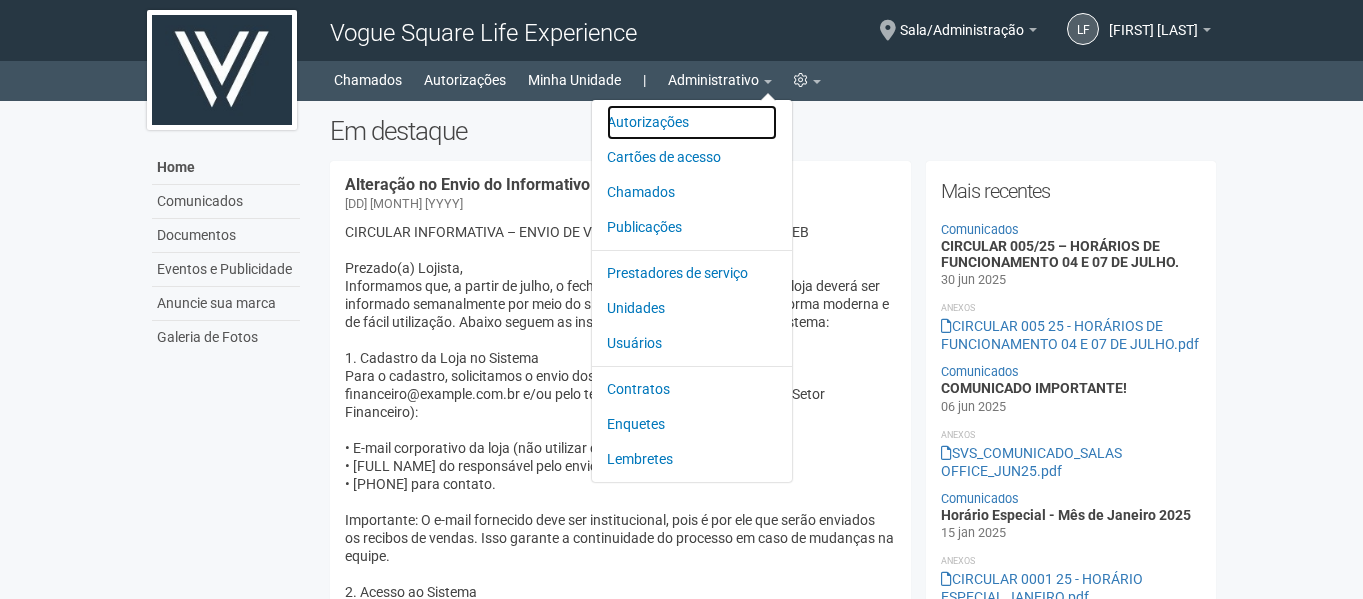click on "Autorizações" at bounding box center (692, 122) 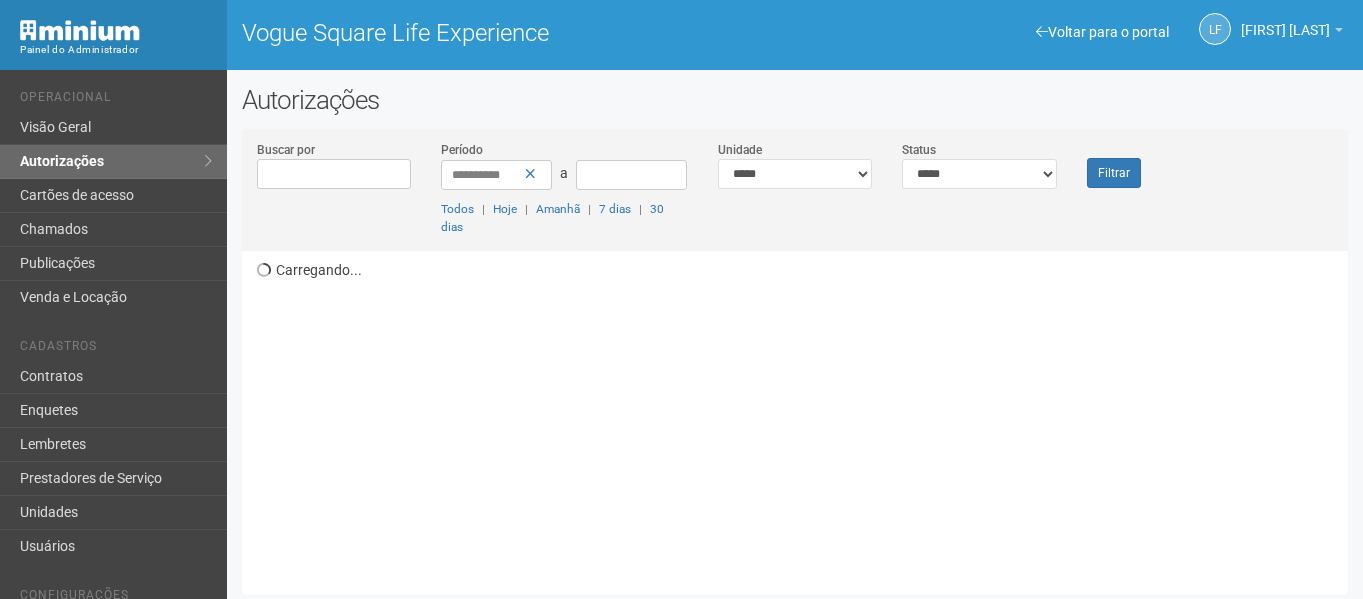 scroll, scrollTop: 0, scrollLeft: 0, axis: both 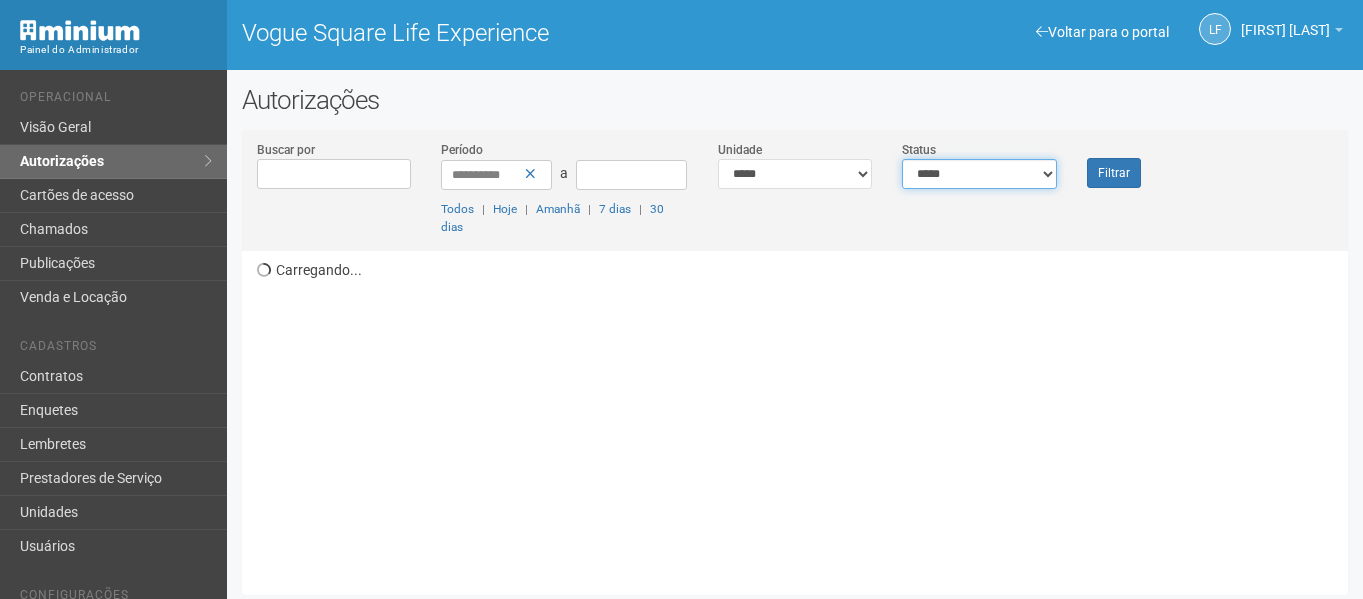 click on "**********" at bounding box center [979, 174] 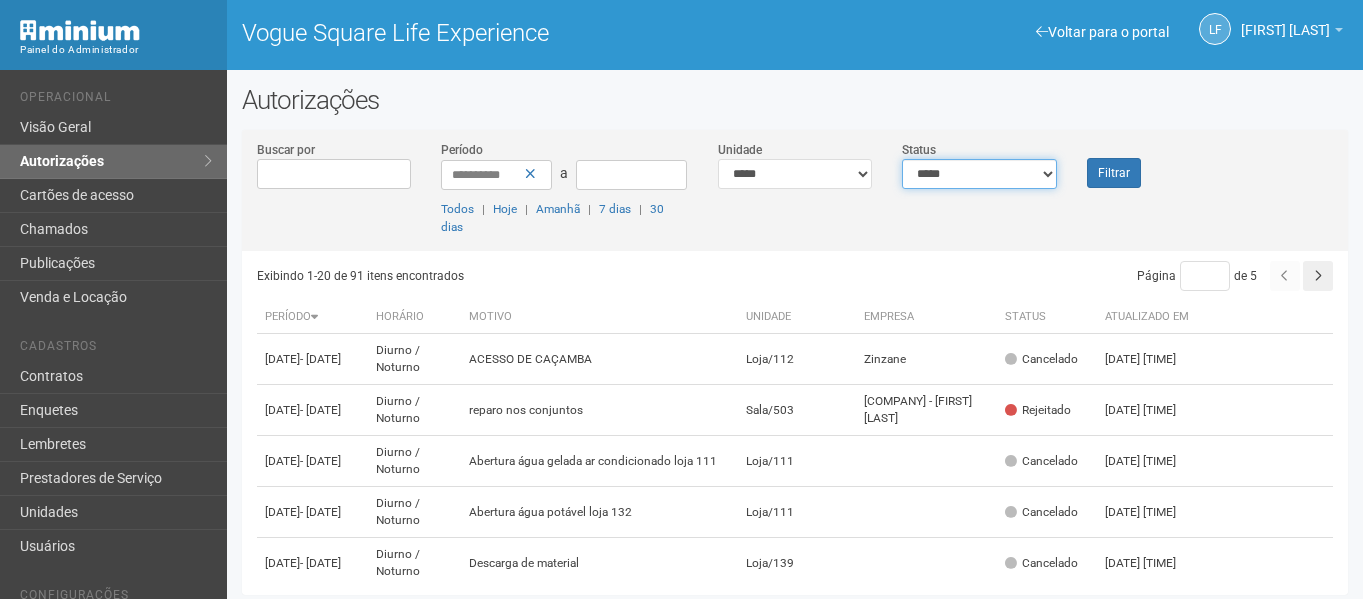 select on "*" 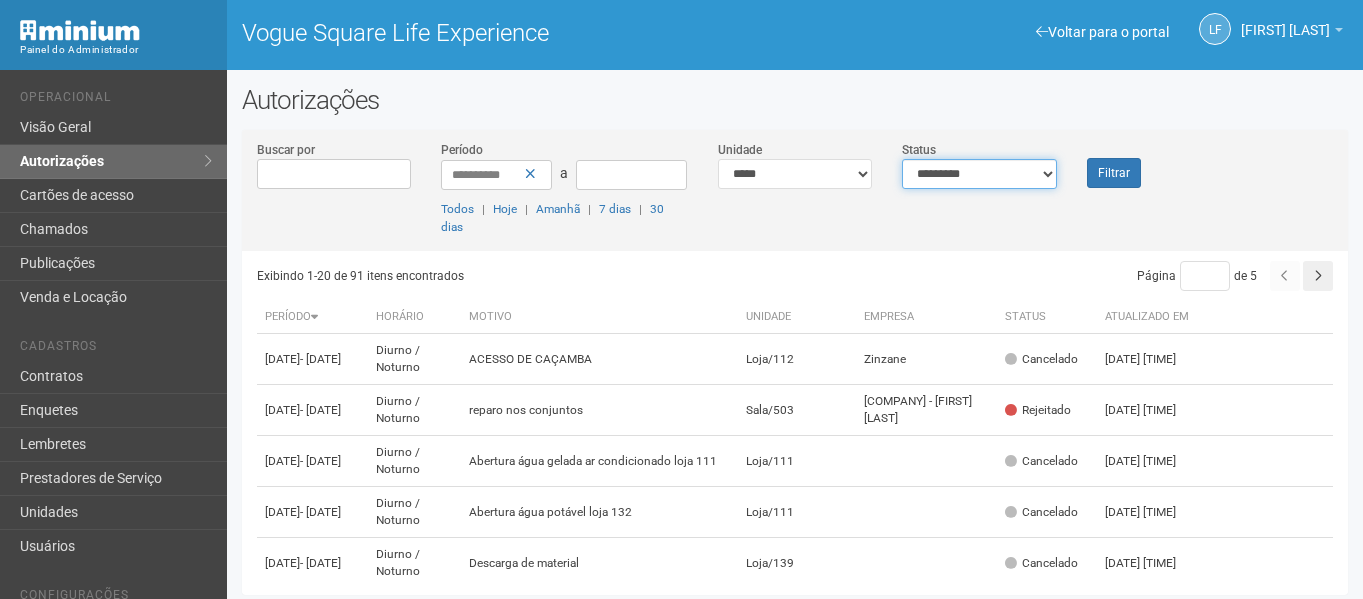click on "**********" at bounding box center (979, 174) 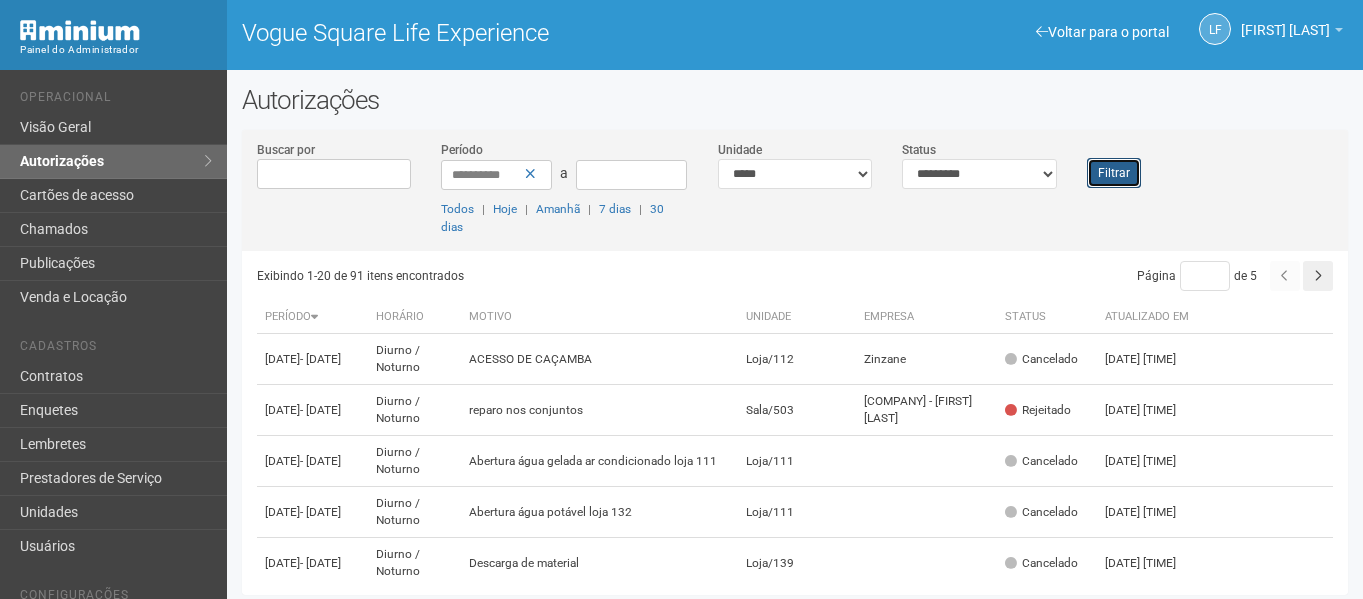 click on "Filtrar" at bounding box center (1114, 173) 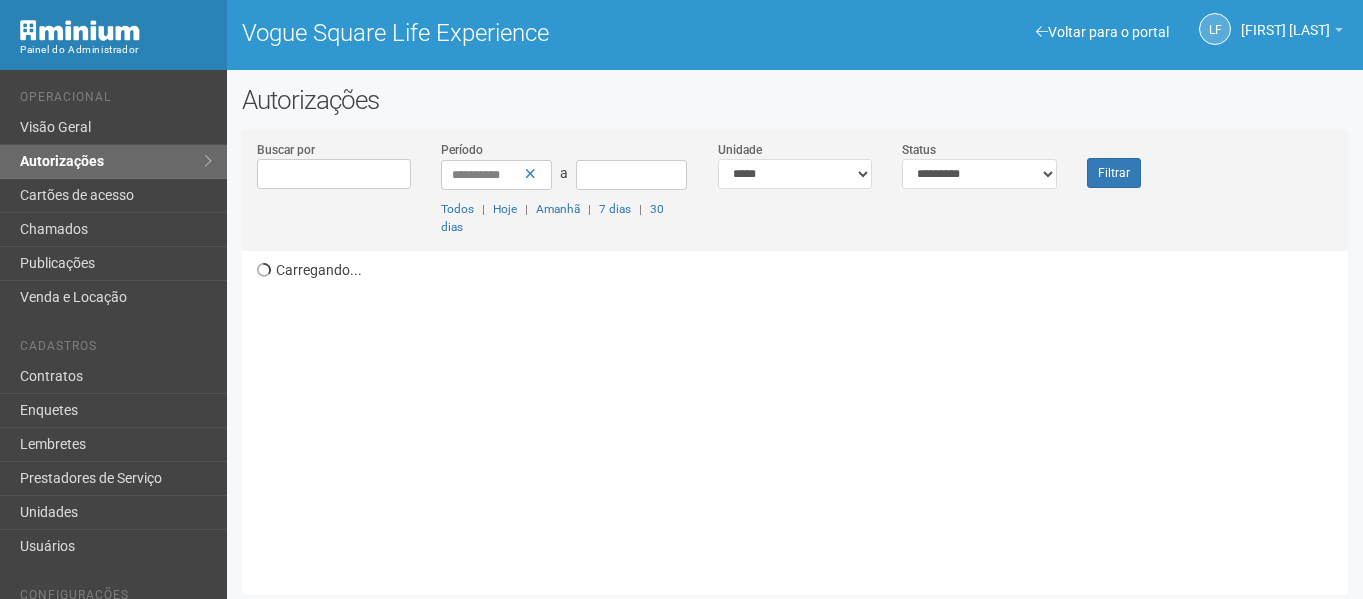 scroll, scrollTop: 0, scrollLeft: 0, axis: both 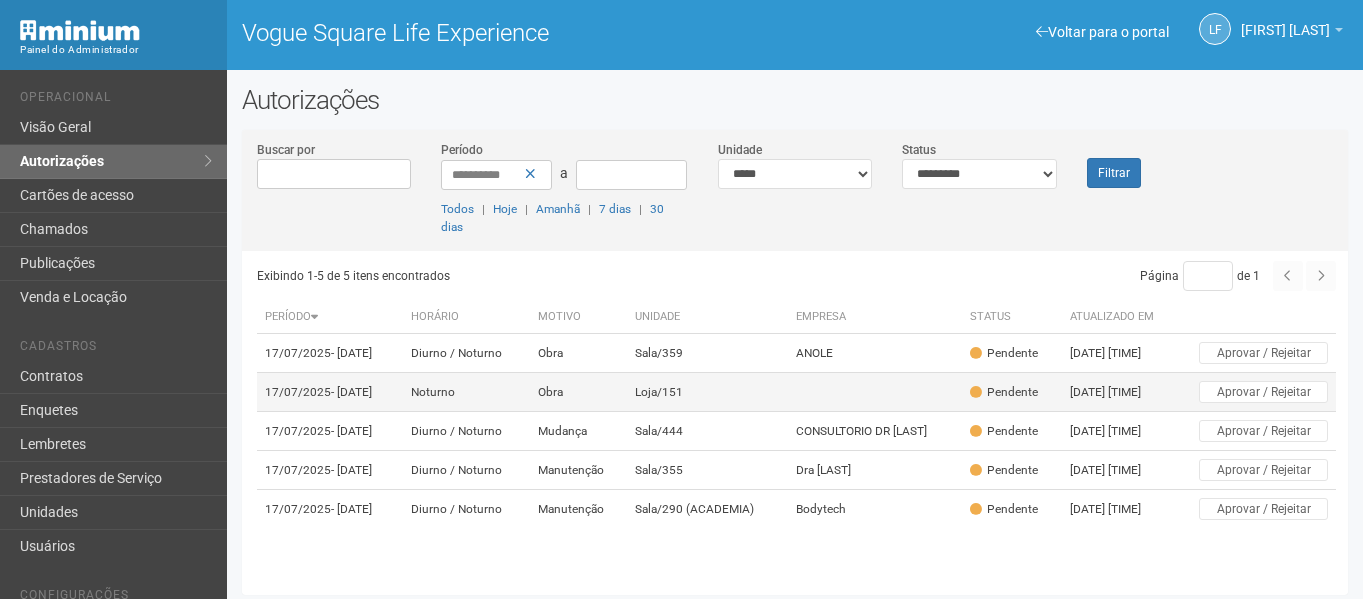 click on "Loja/151" at bounding box center [707, 392] 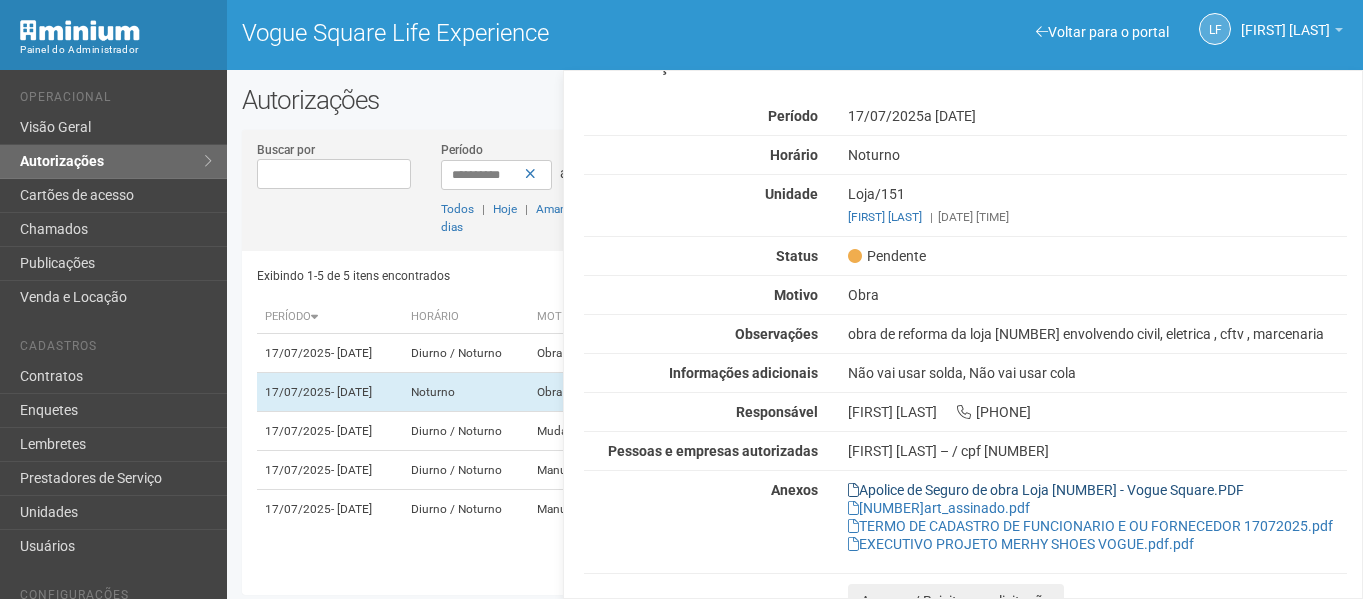 scroll, scrollTop: 57, scrollLeft: 0, axis: vertical 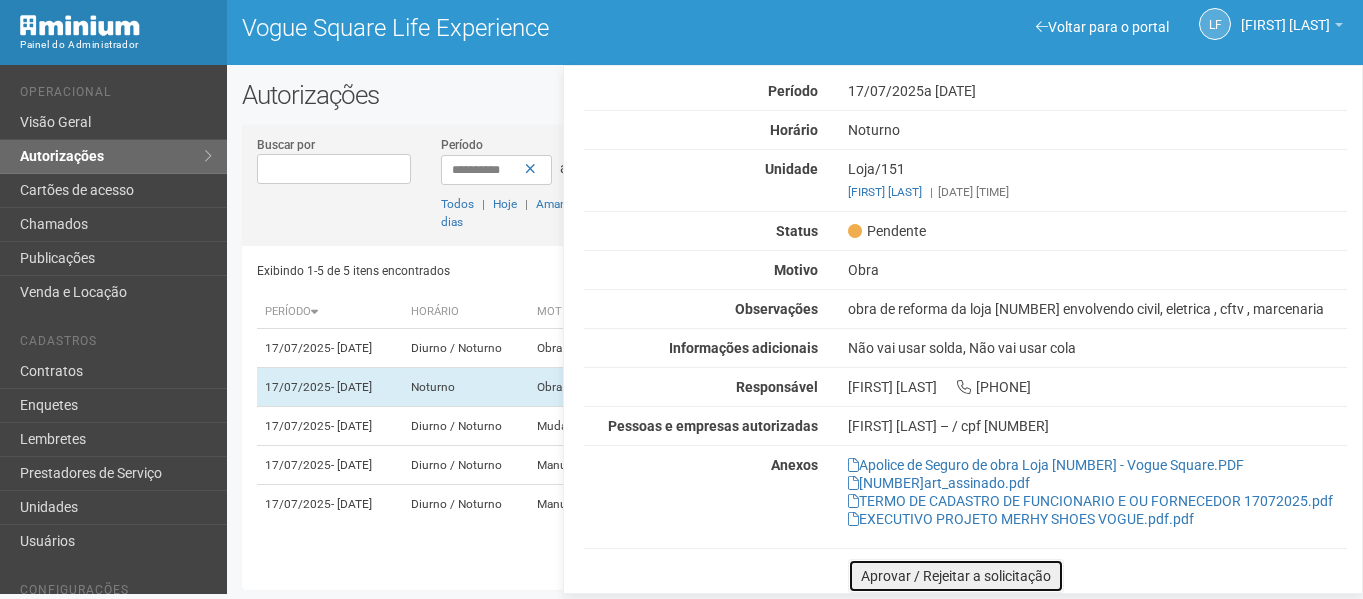 click on "Aprovar / Rejeitar a solicitação" at bounding box center (956, 576) 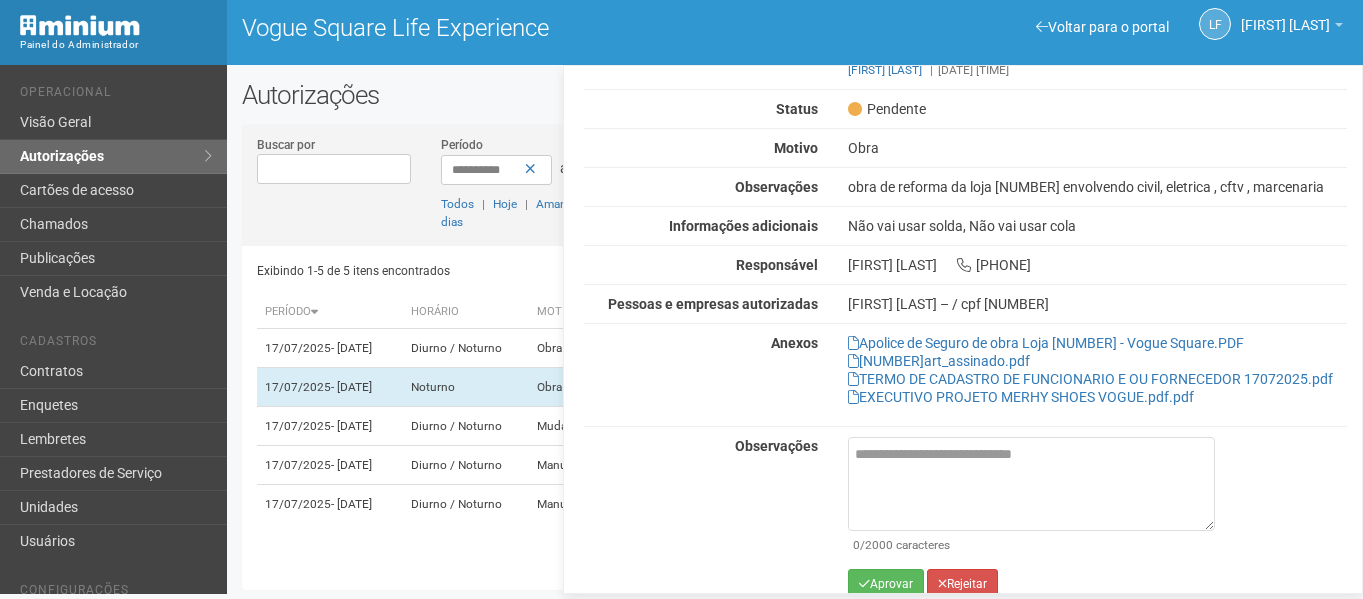 scroll, scrollTop: 200, scrollLeft: 0, axis: vertical 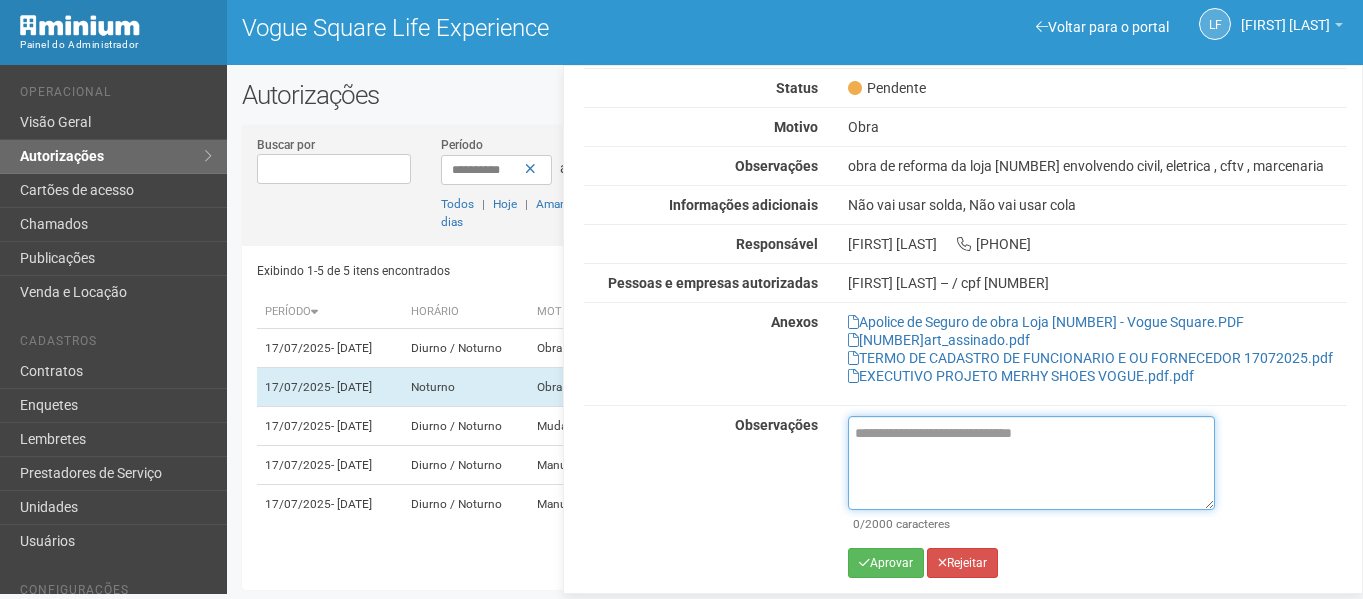 click at bounding box center (1031, 463) 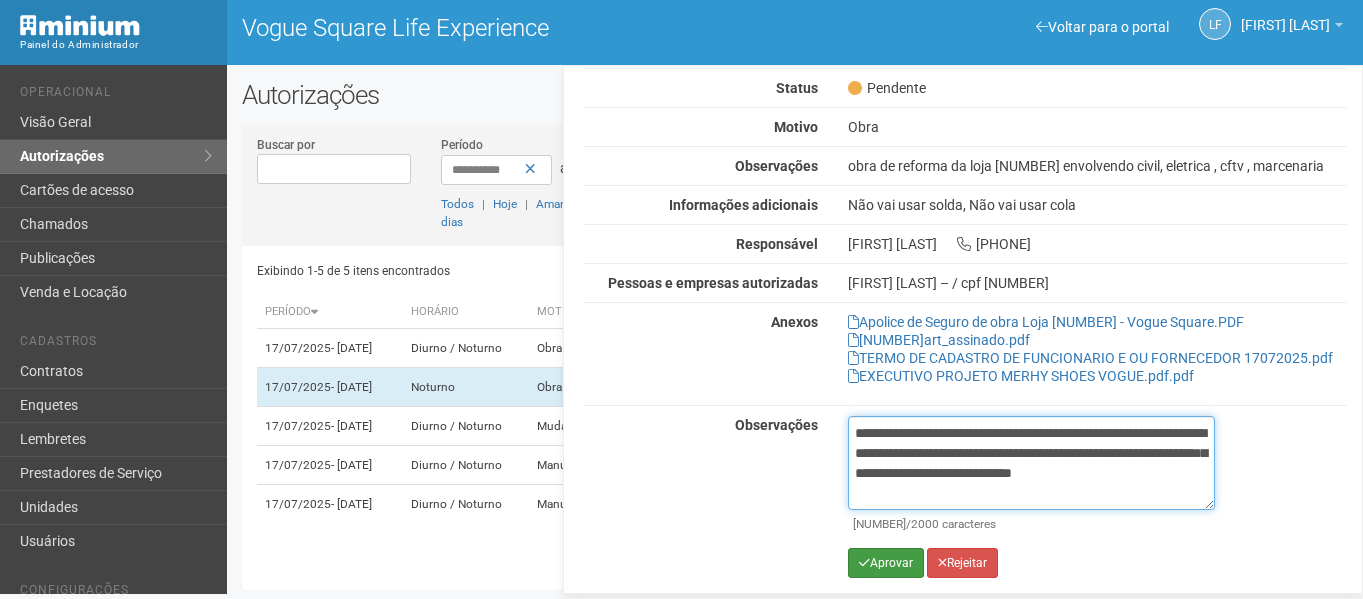 type on "**********" 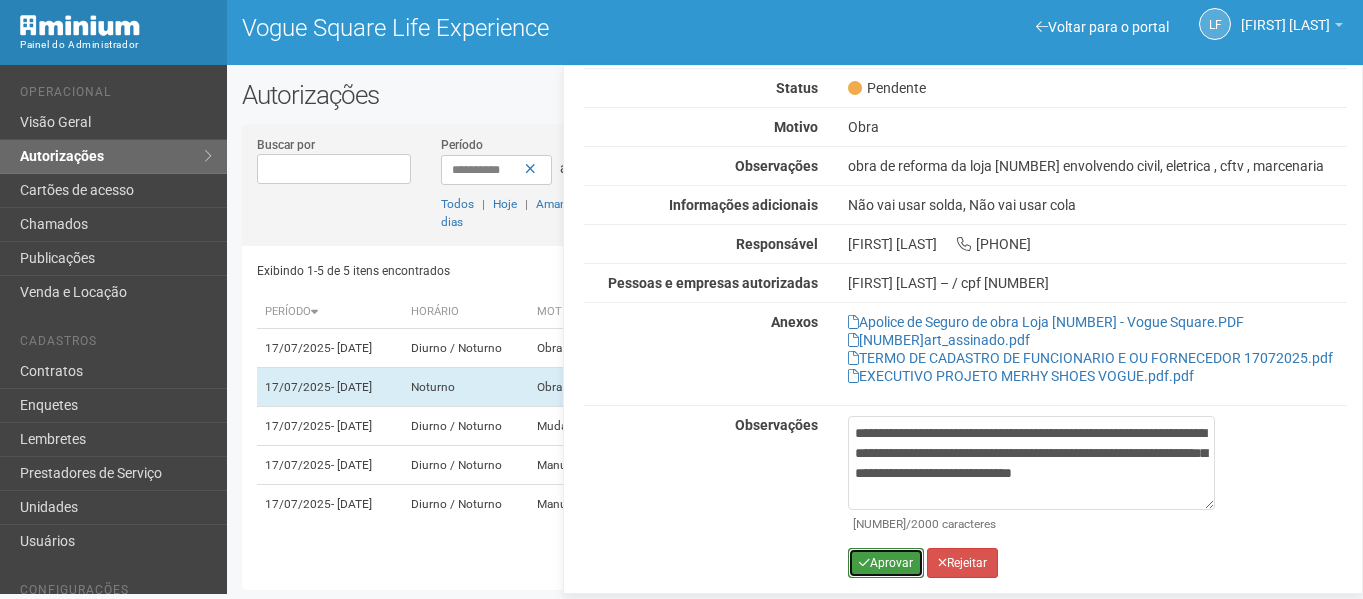 click on "Aprovar" at bounding box center [886, 563] 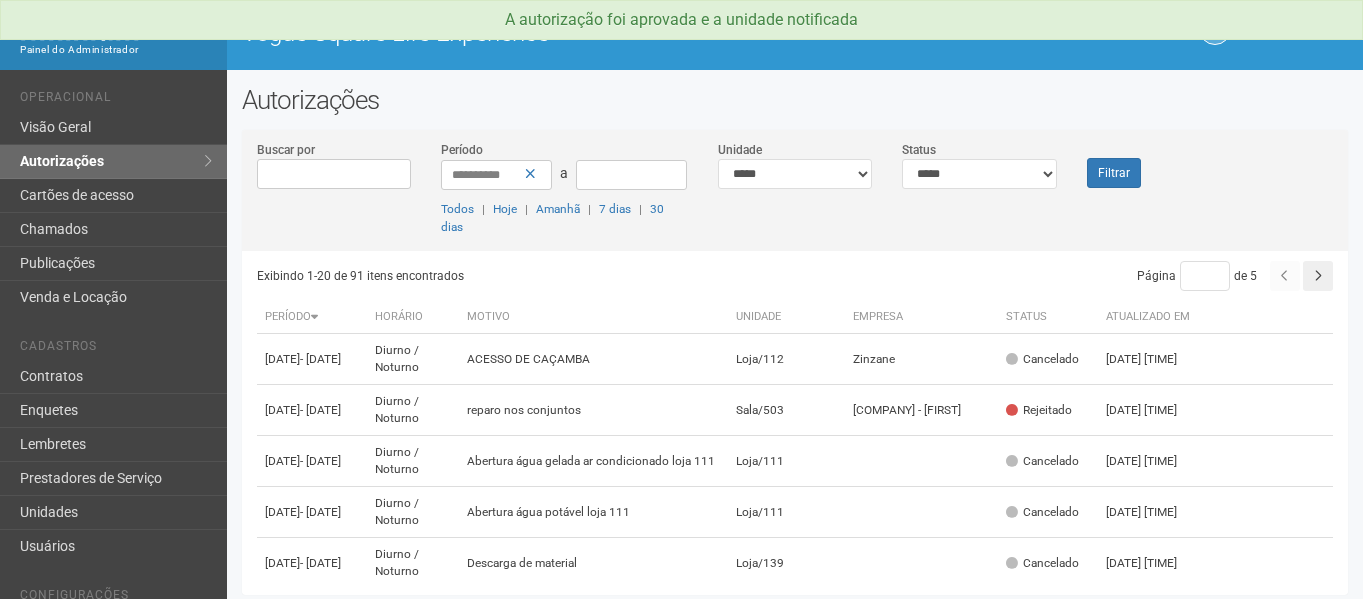 scroll, scrollTop: 0, scrollLeft: 0, axis: both 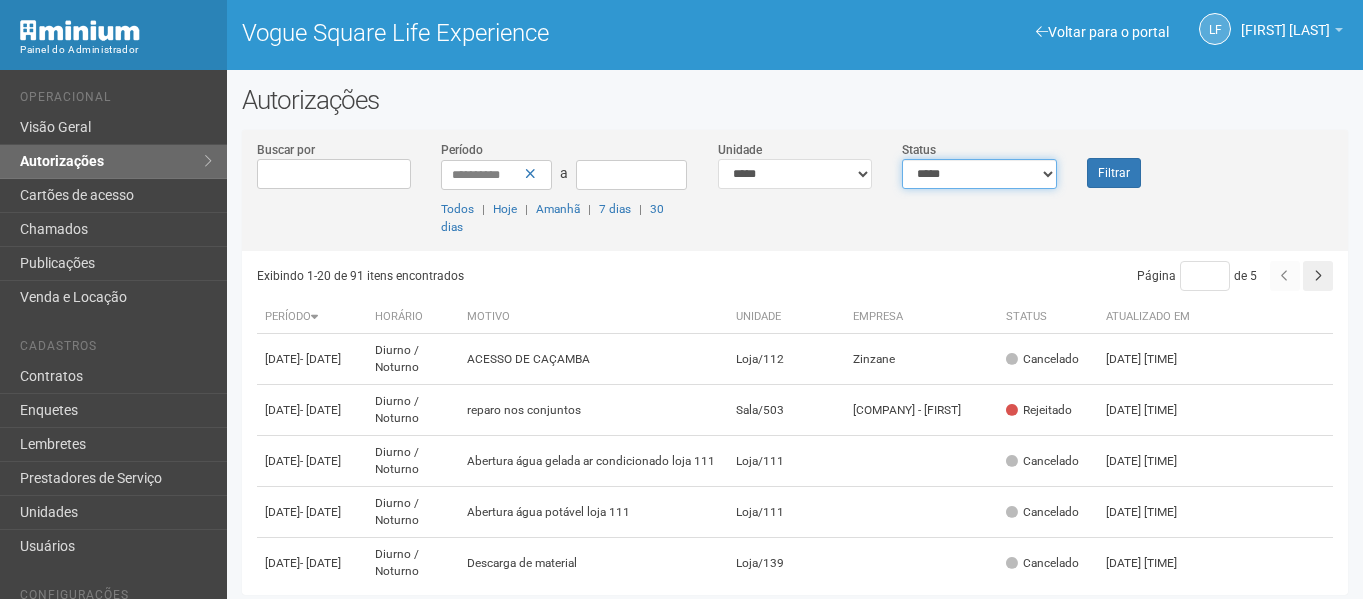 drag, startPoint x: 947, startPoint y: 173, endPoint x: 955, endPoint y: 182, distance: 12.0415945 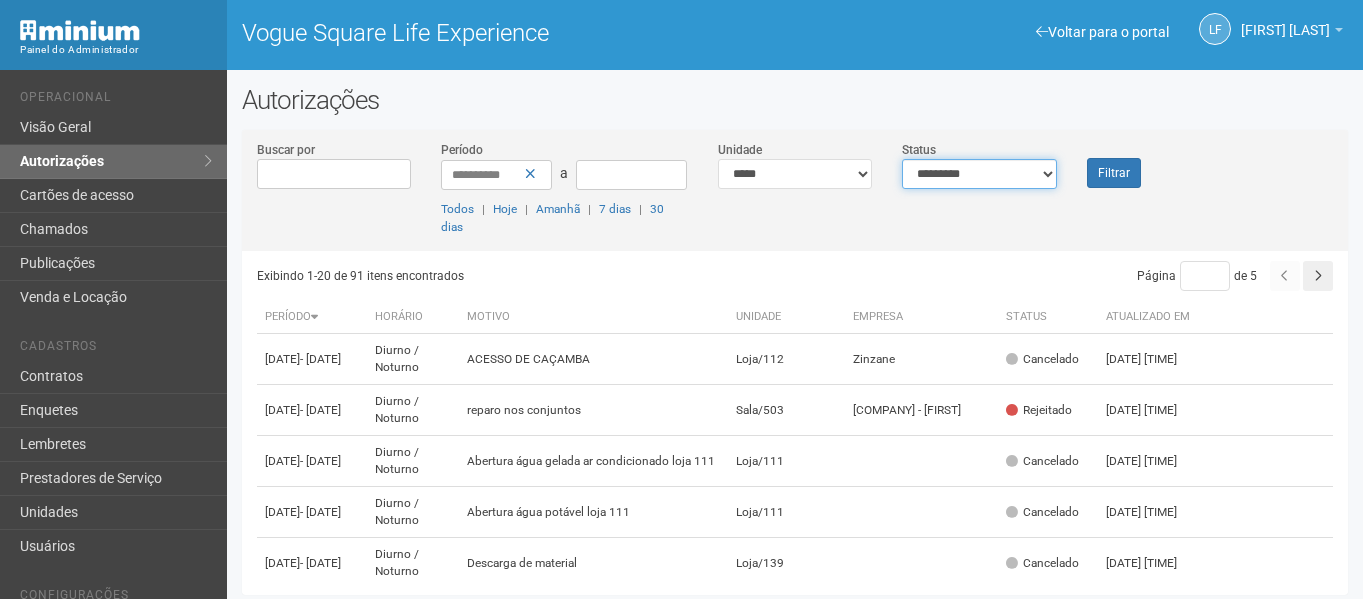 click on "**********" at bounding box center [979, 174] 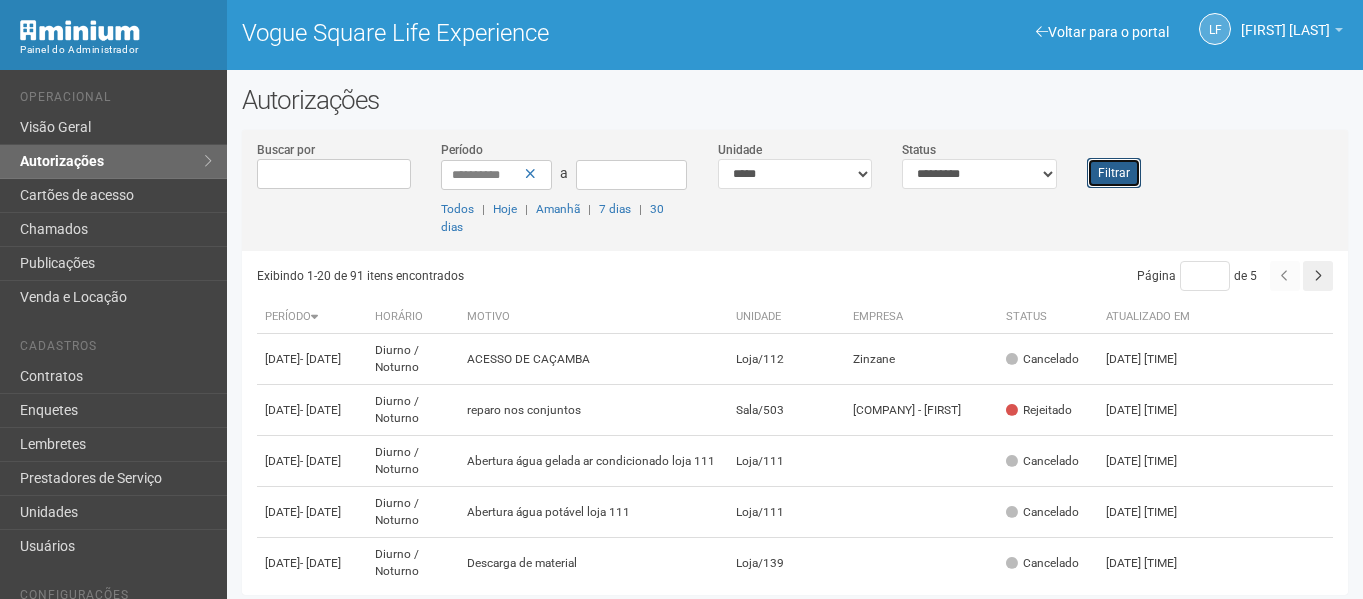 click on "Filtrar" at bounding box center (1114, 173) 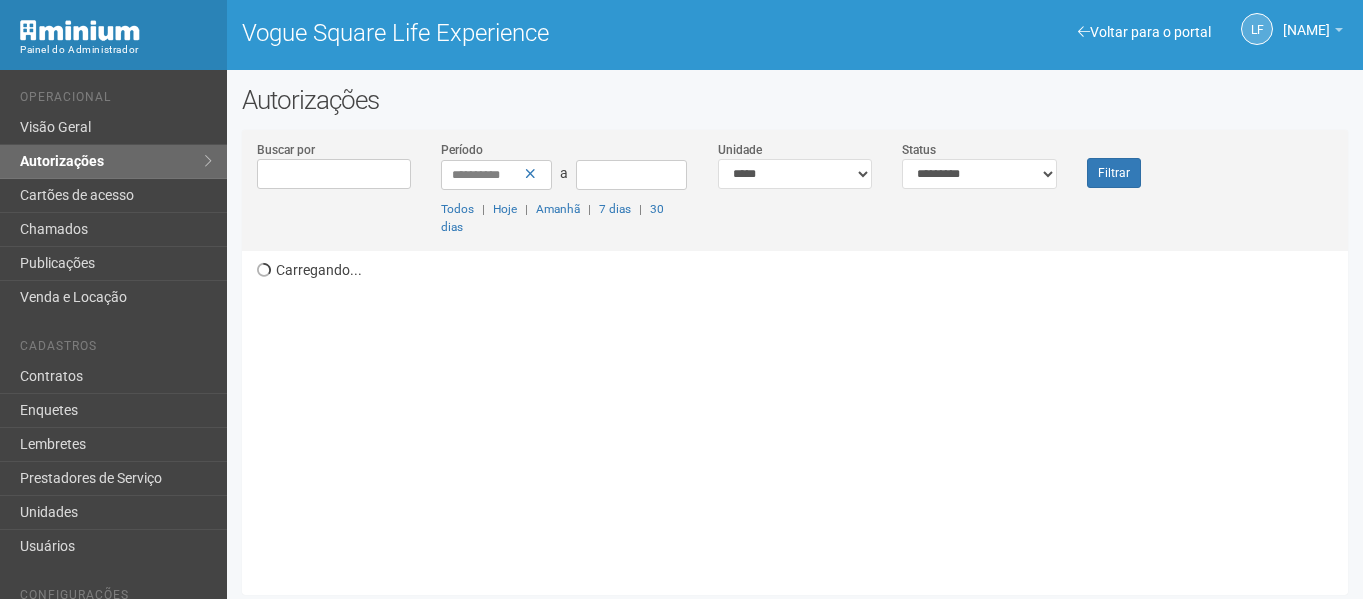 scroll, scrollTop: 0, scrollLeft: 0, axis: both 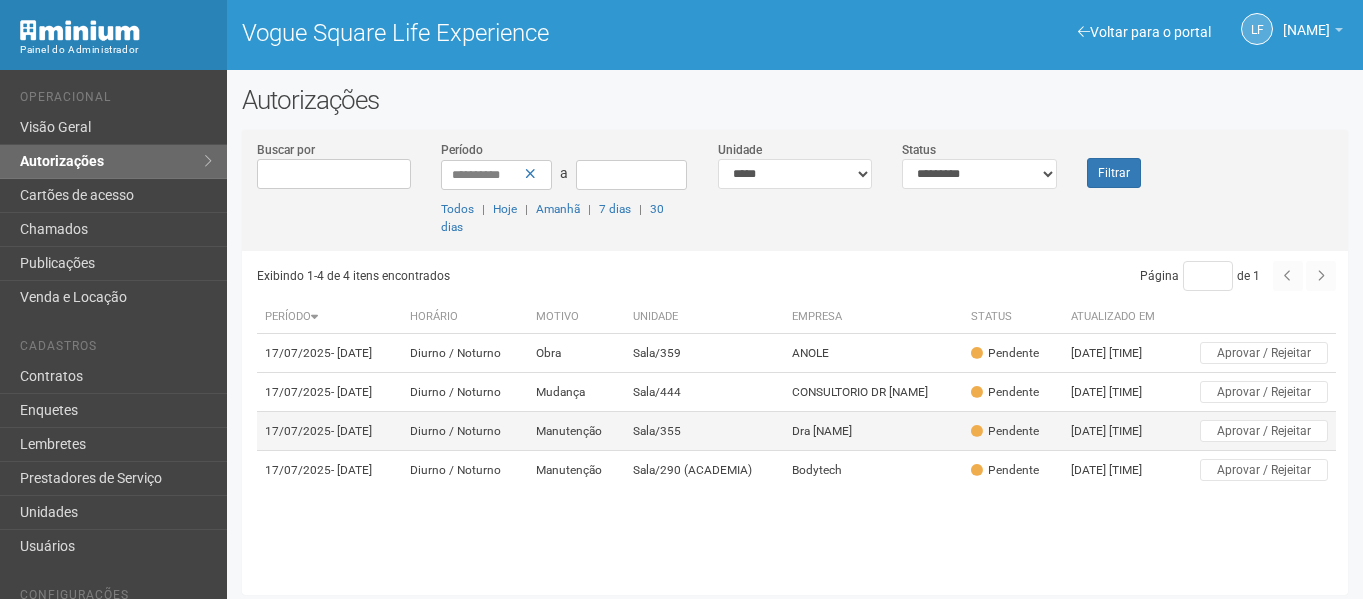 click on "Sala/355" at bounding box center [704, 431] 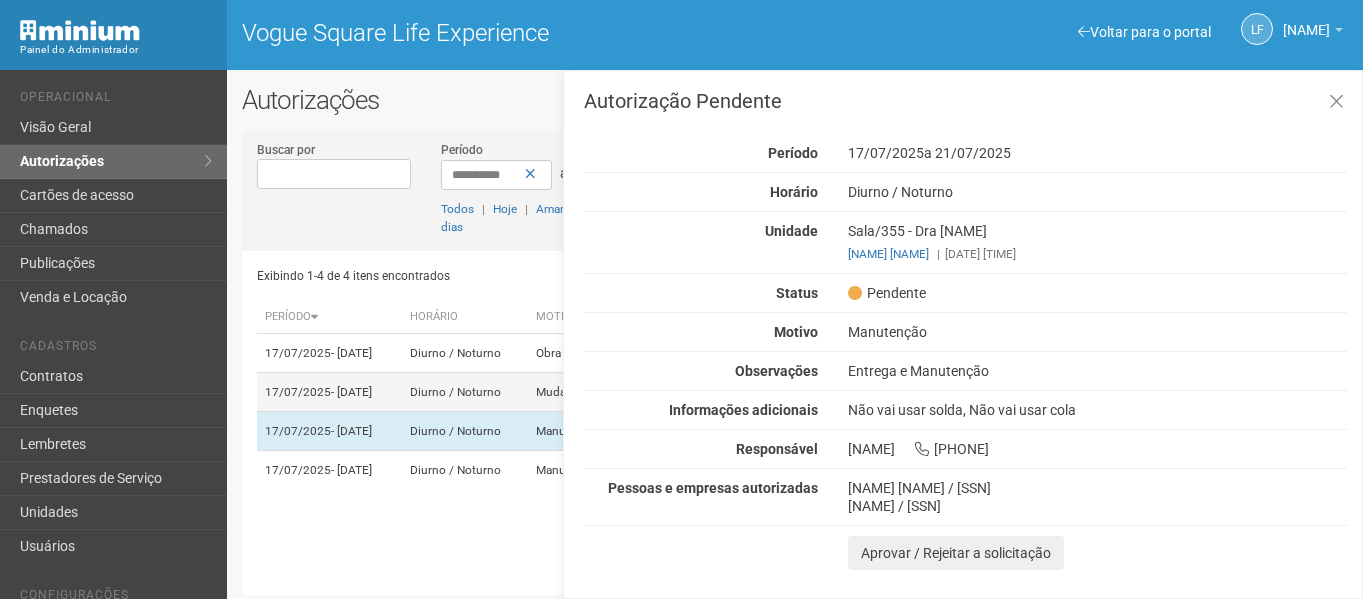 click on "Diurno / Noturno" at bounding box center (465, 392) 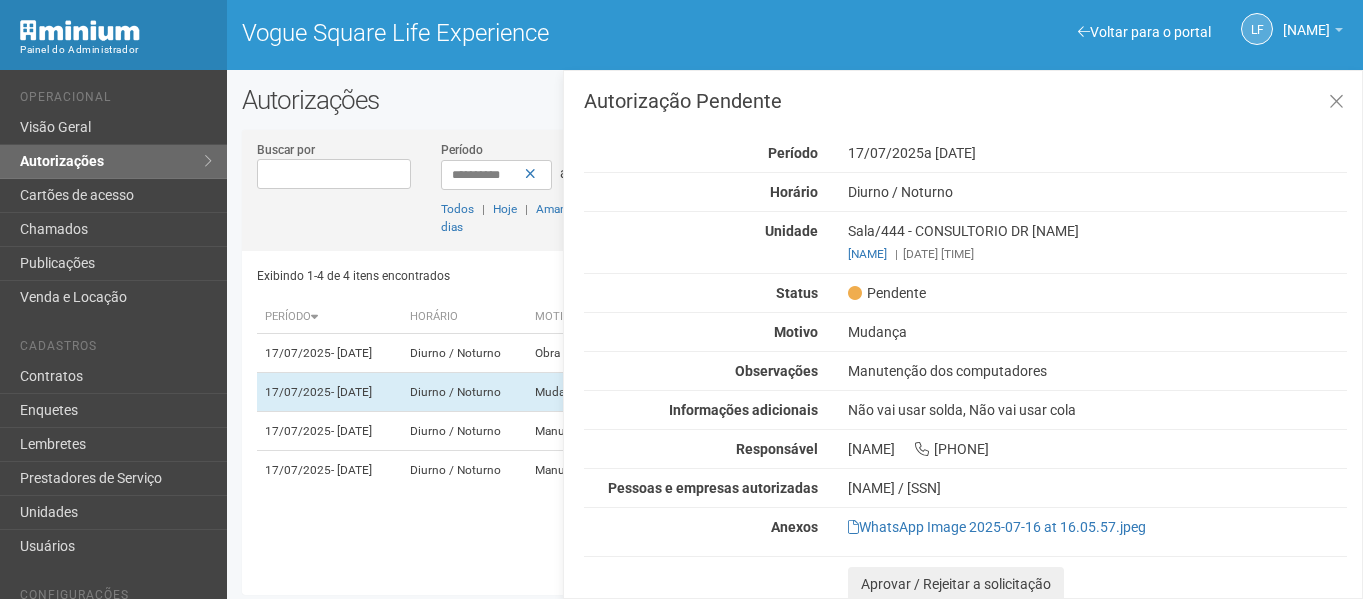 scroll, scrollTop: 3, scrollLeft: 0, axis: vertical 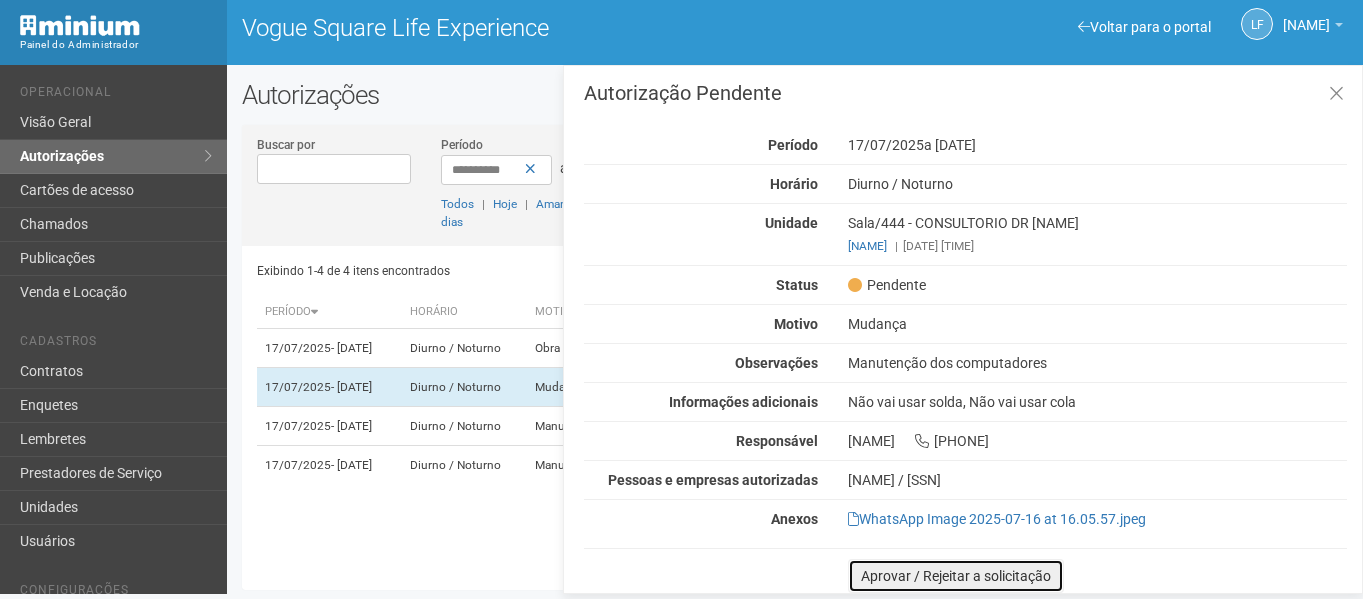 click on "Aprovar / Rejeitar a solicitação" at bounding box center (956, 576) 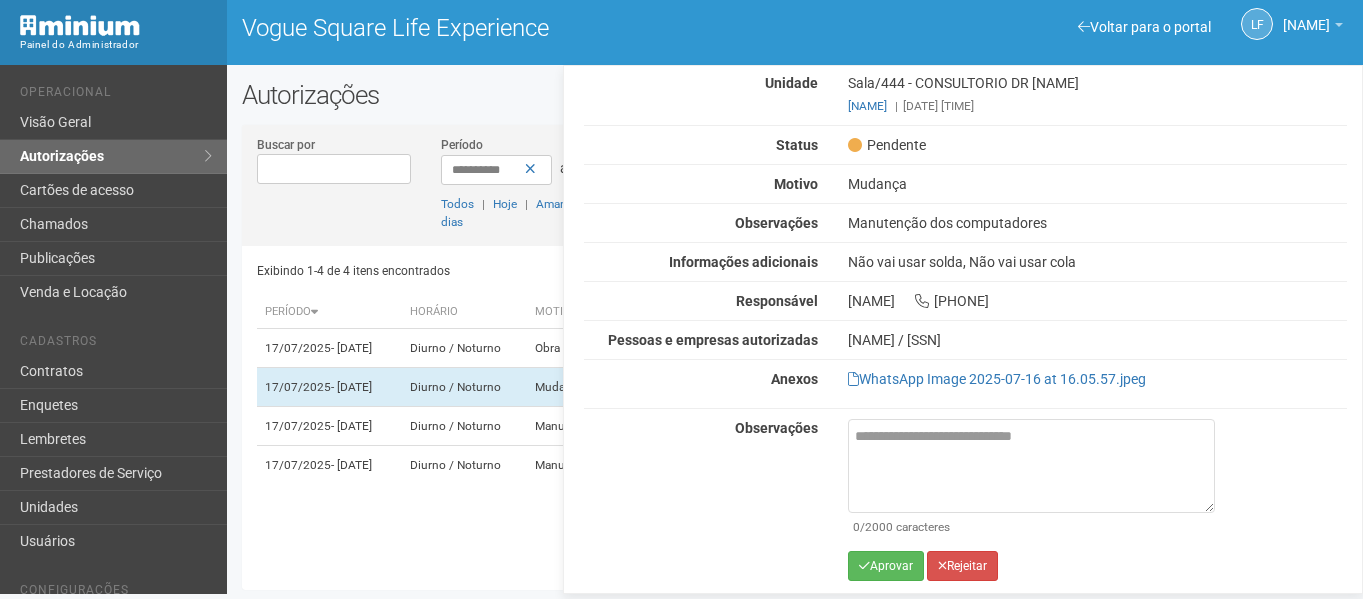 scroll, scrollTop: 146, scrollLeft: 0, axis: vertical 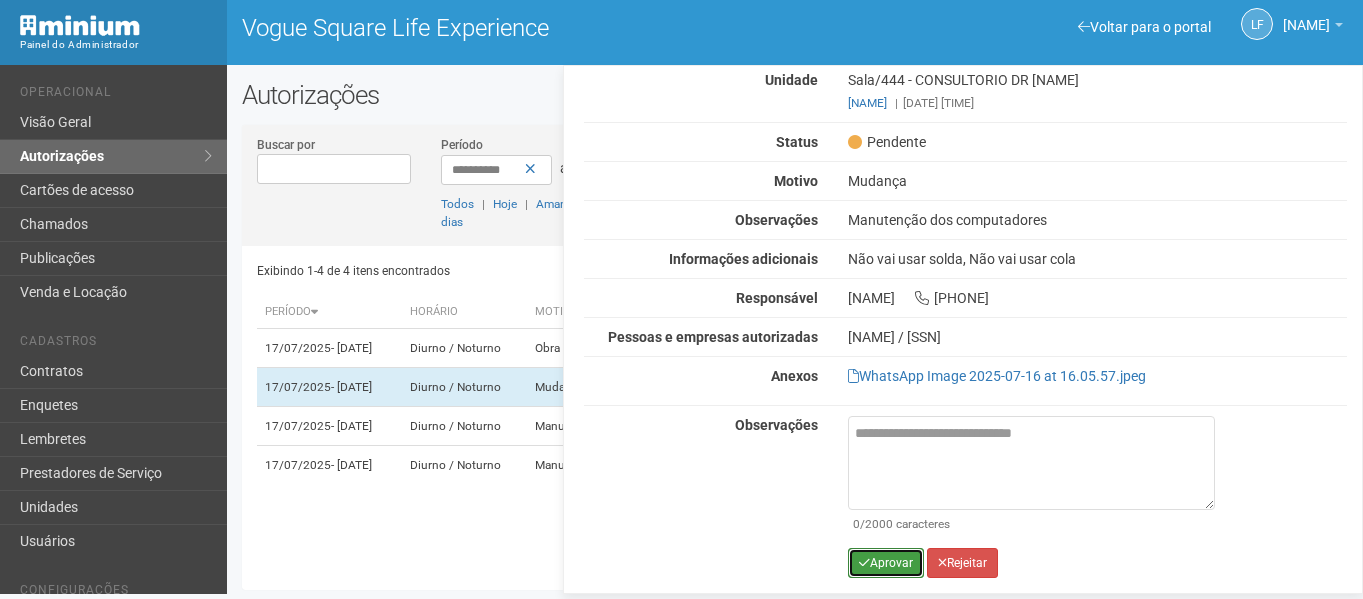 click on "Aprovar" at bounding box center [886, 563] 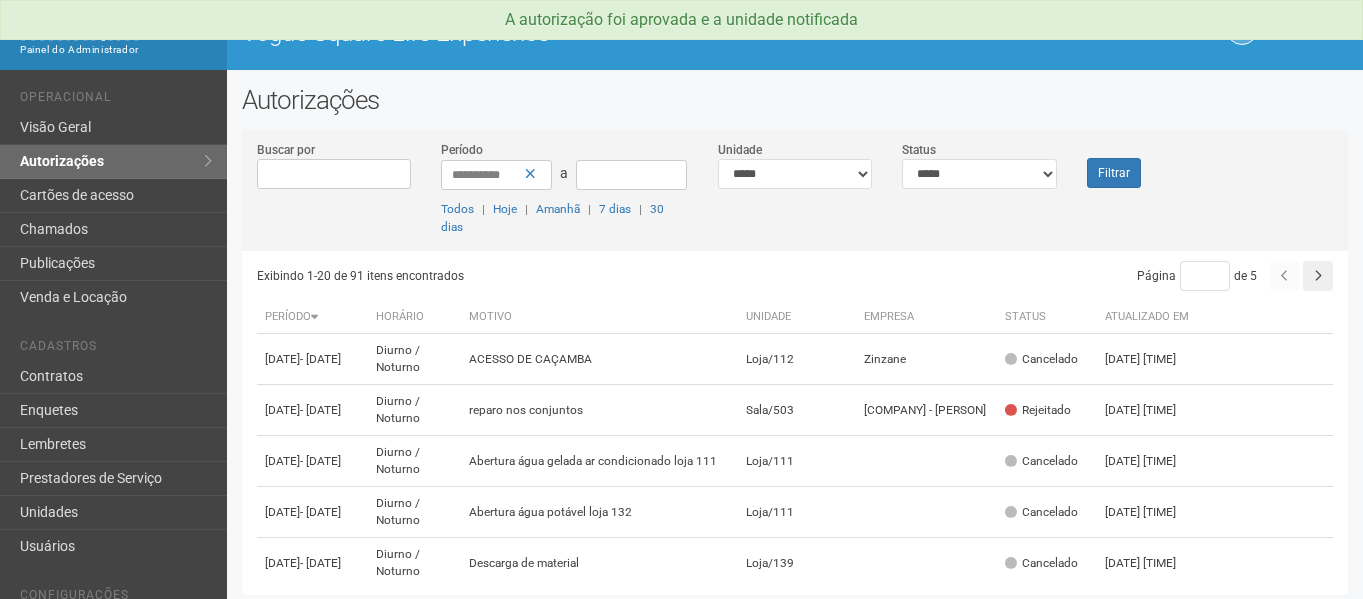 scroll, scrollTop: 0, scrollLeft: 0, axis: both 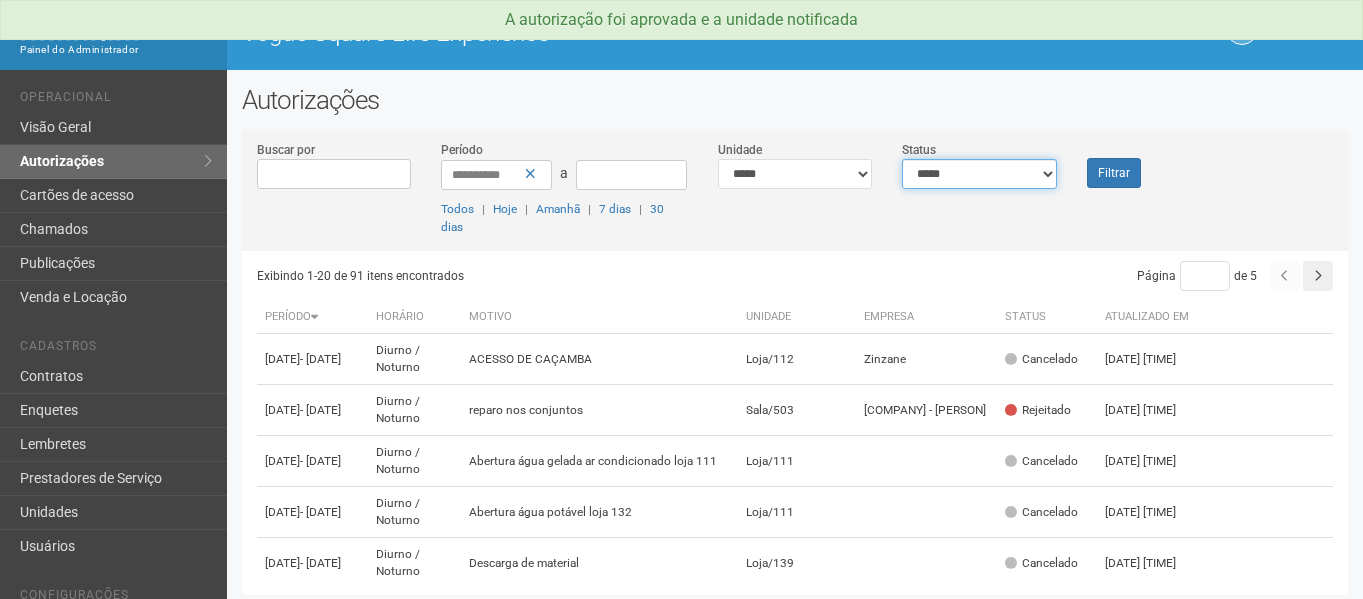 click on "**********" at bounding box center [979, 174] 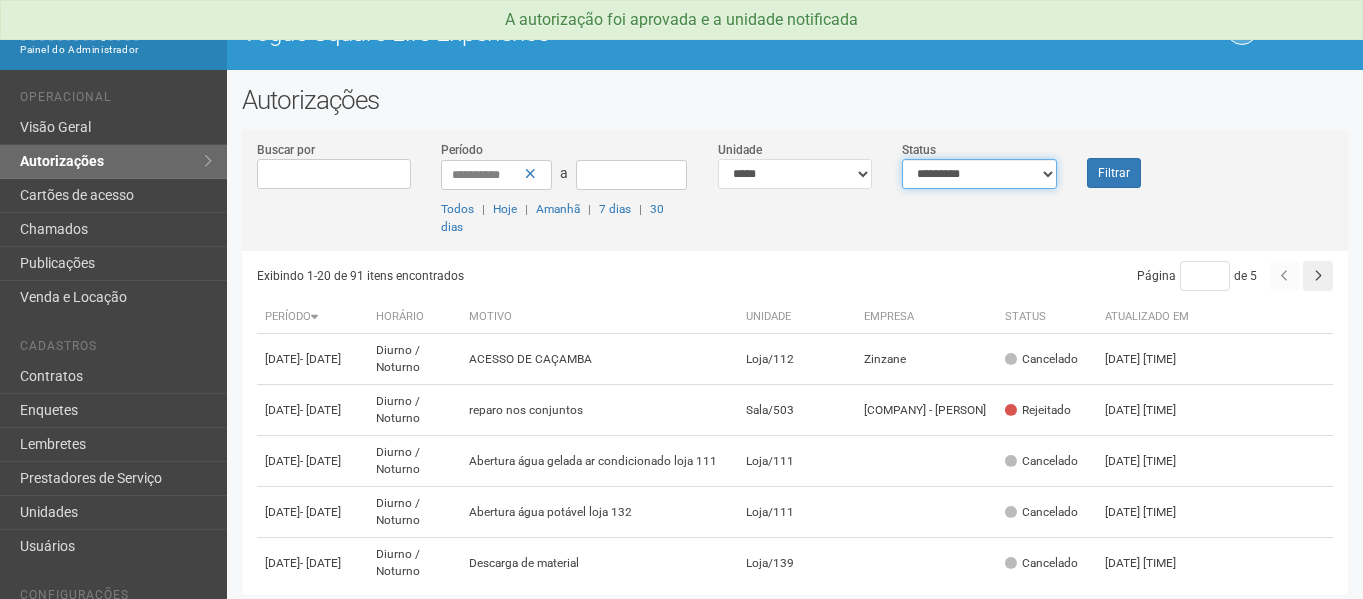 click on "**********" at bounding box center [979, 174] 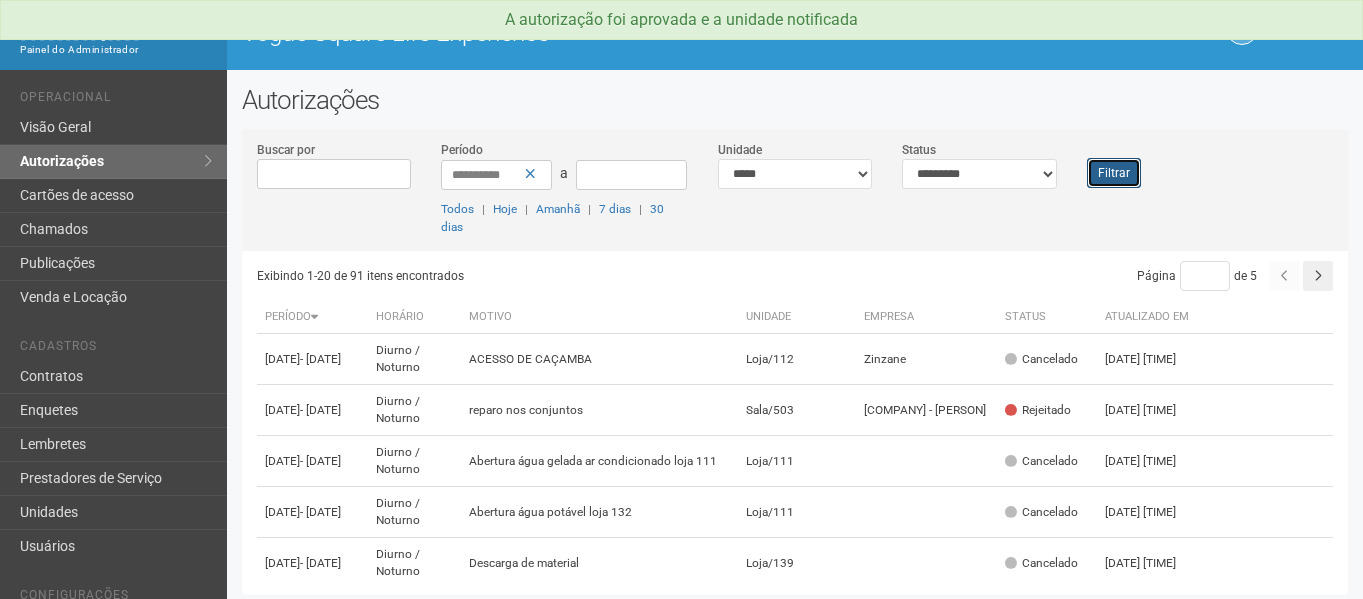 click on "Filtrar" at bounding box center [1114, 173] 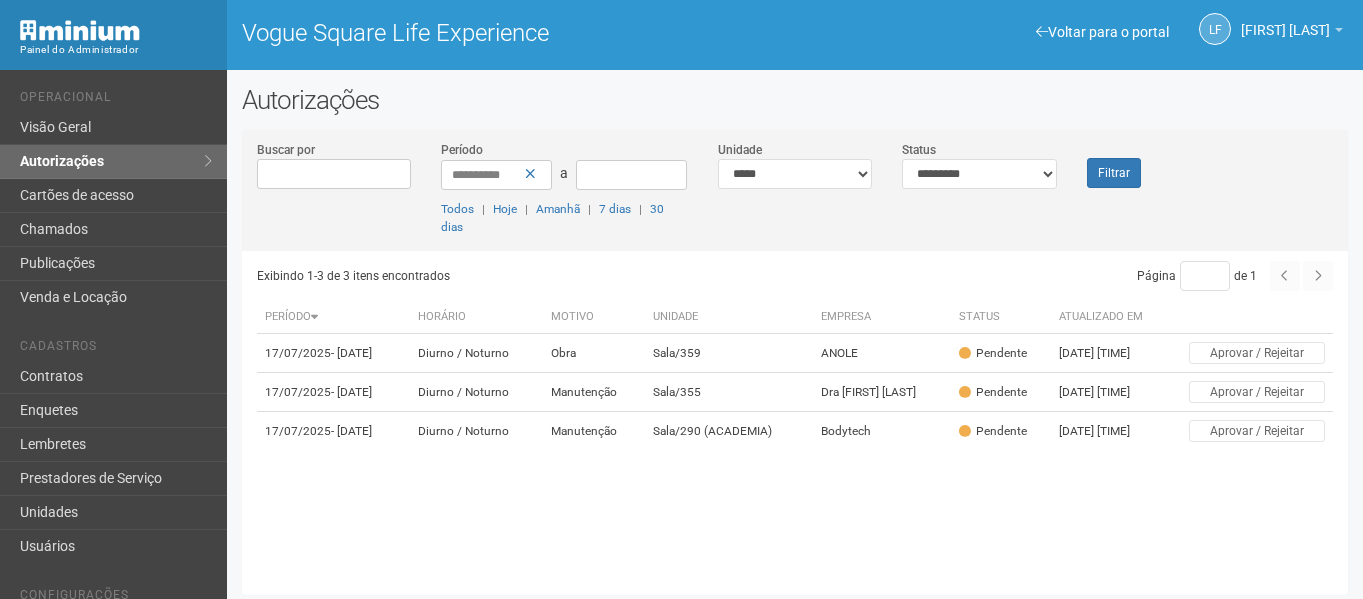 scroll, scrollTop: 0, scrollLeft: 0, axis: both 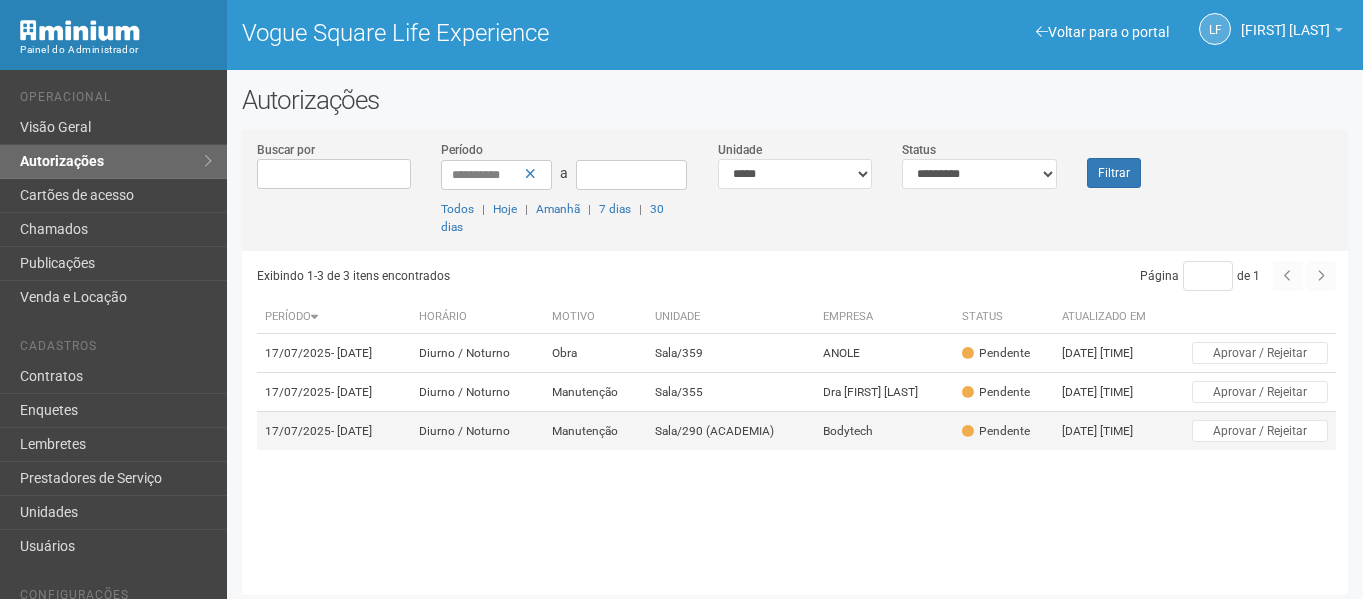 click on "Sala/290 (ACADEMIA)" at bounding box center [731, 431] 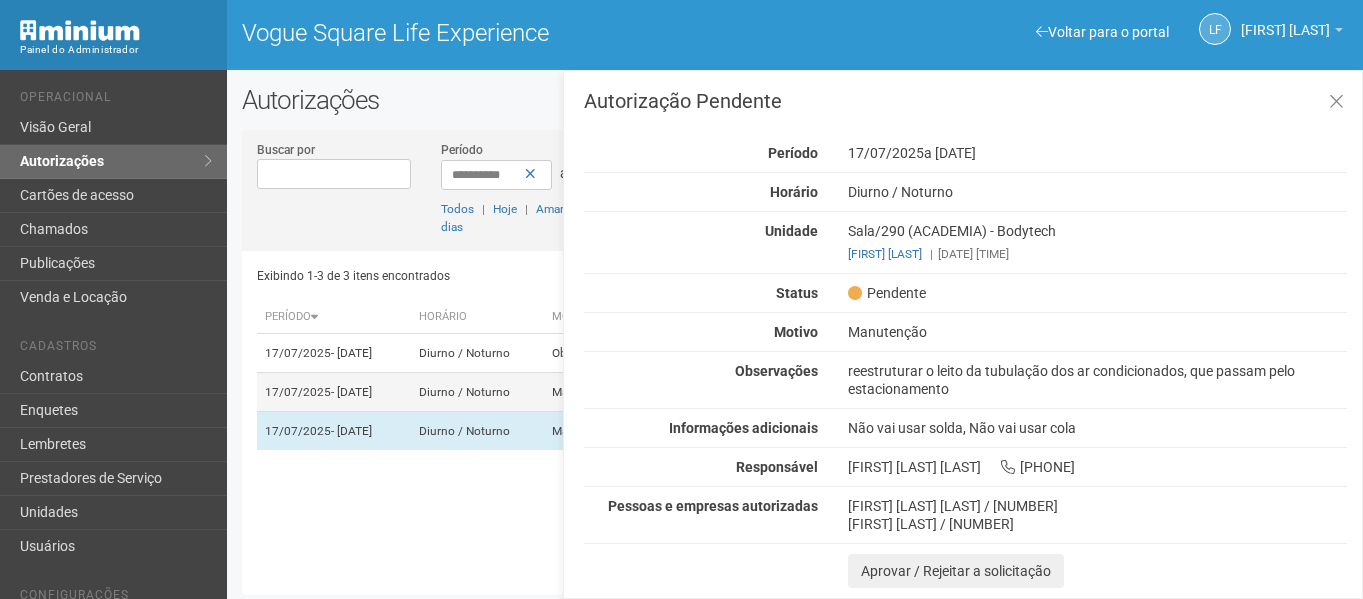click on "Diurno / Noturno" at bounding box center [478, 392] 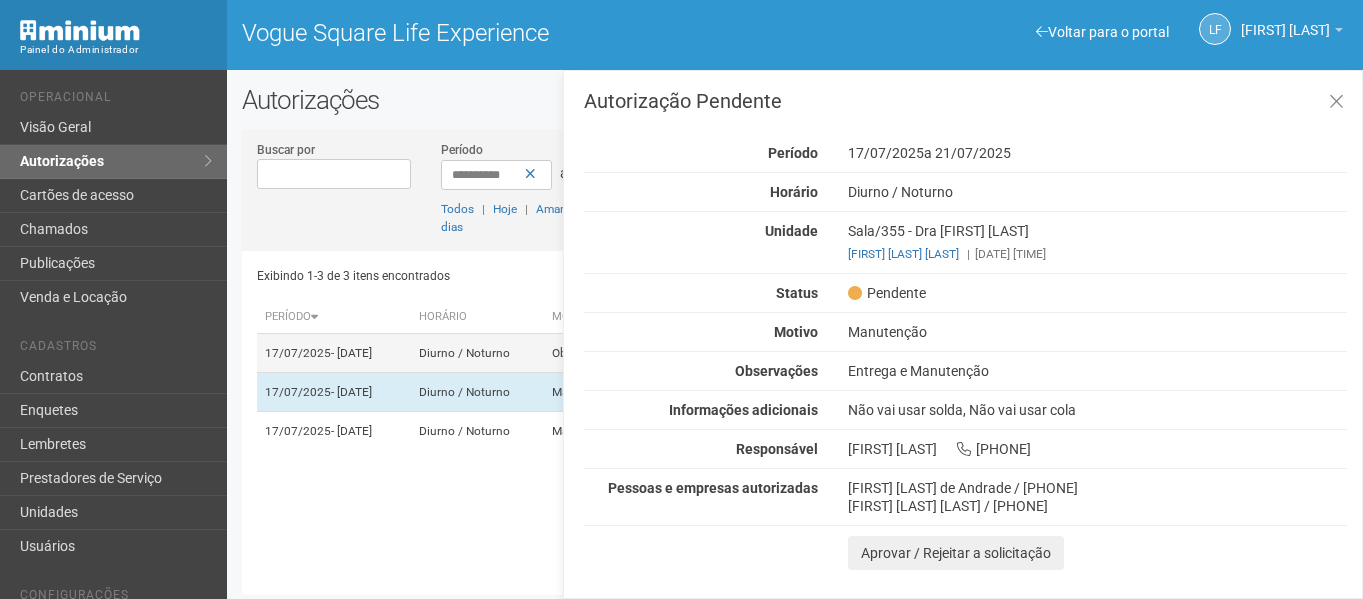 click on "Diurno / Noturno" at bounding box center [478, 353] 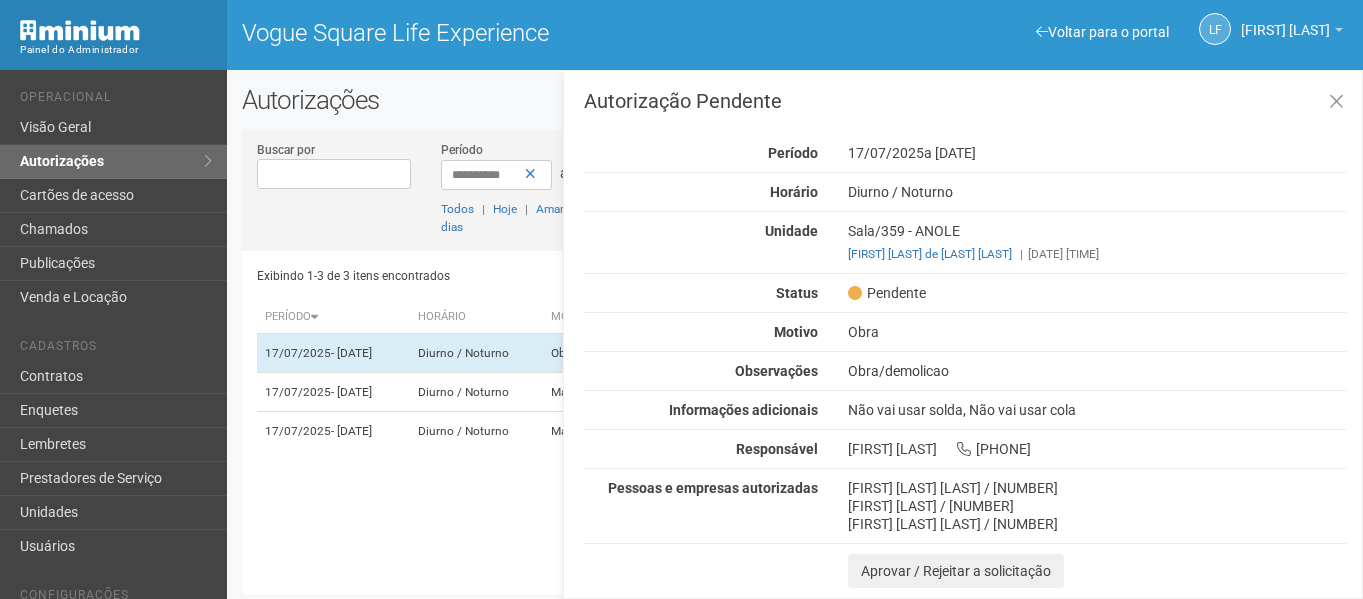 scroll, scrollTop: 5, scrollLeft: 0, axis: vertical 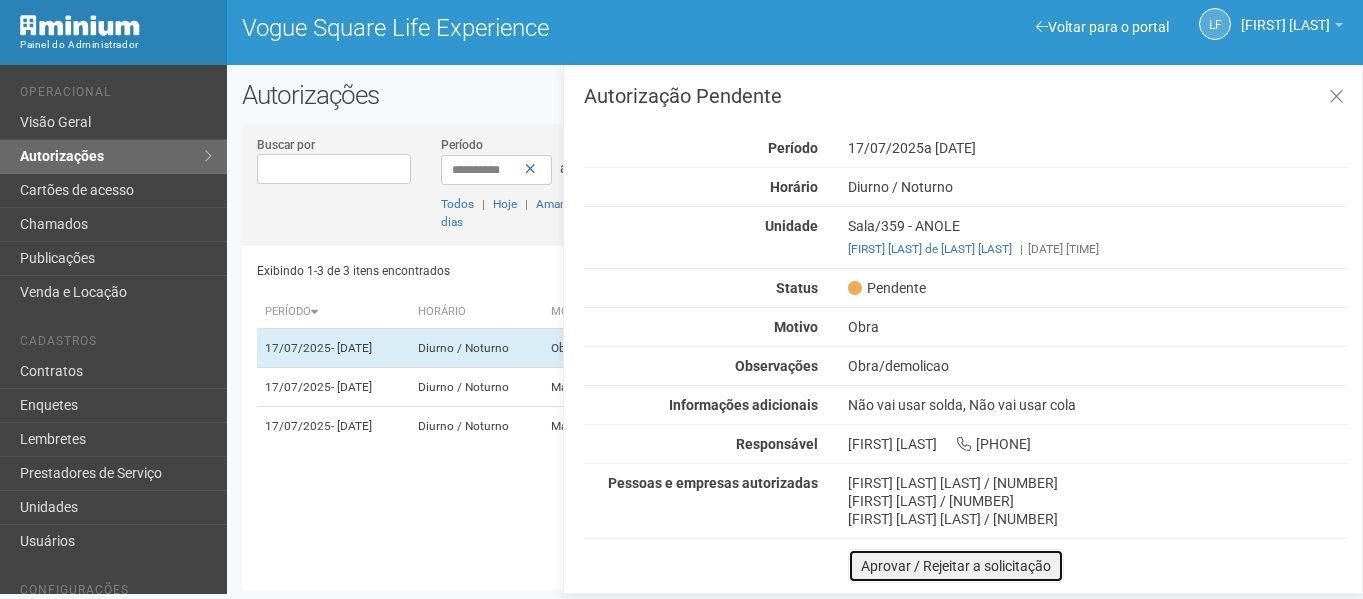 click on "Aprovar / Rejeitar a solicitação" at bounding box center (956, 566) 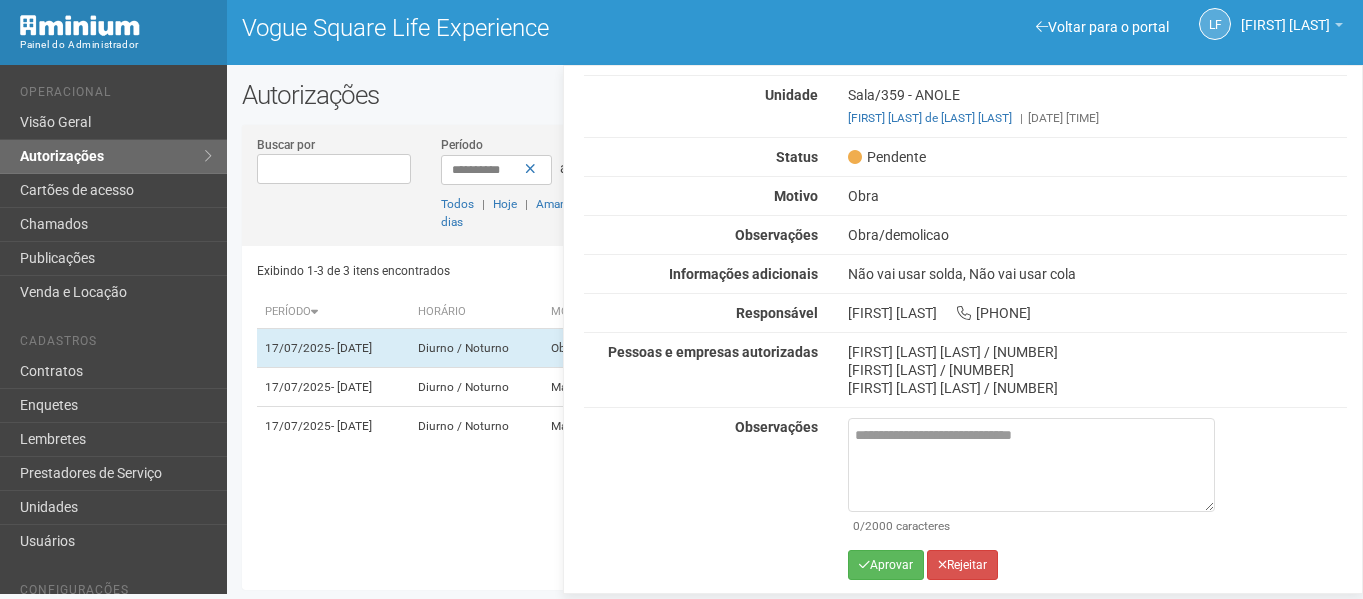 scroll, scrollTop: 133, scrollLeft: 0, axis: vertical 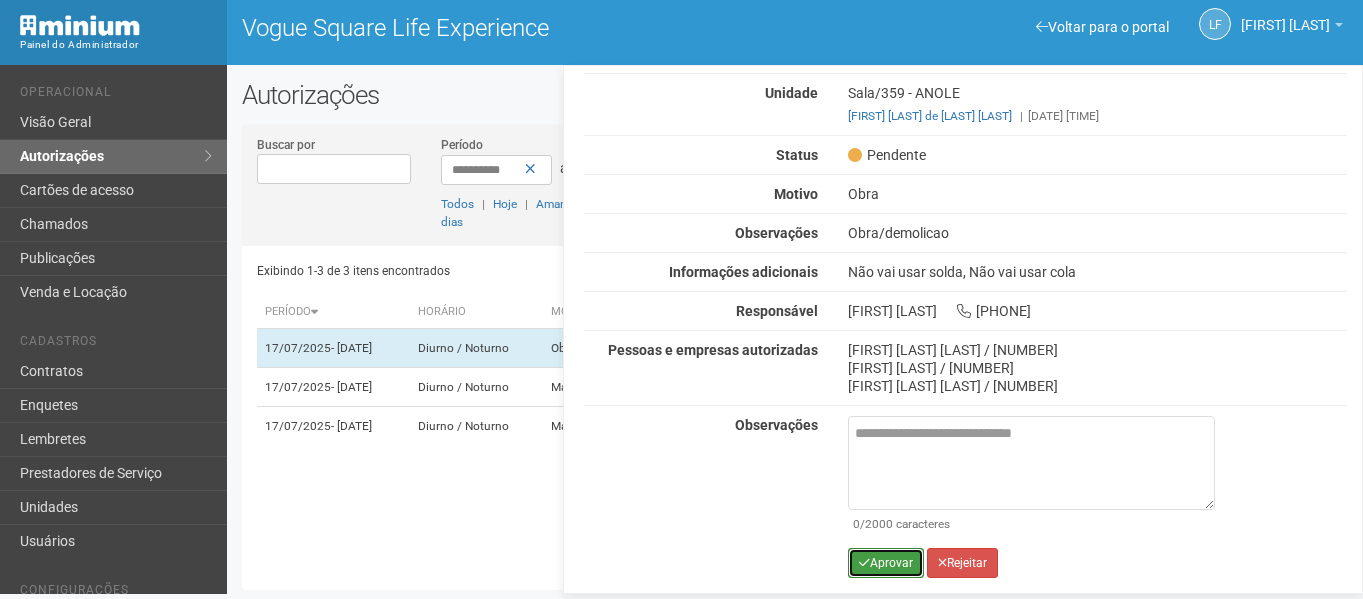 click on "Aprovar" at bounding box center (886, 563) 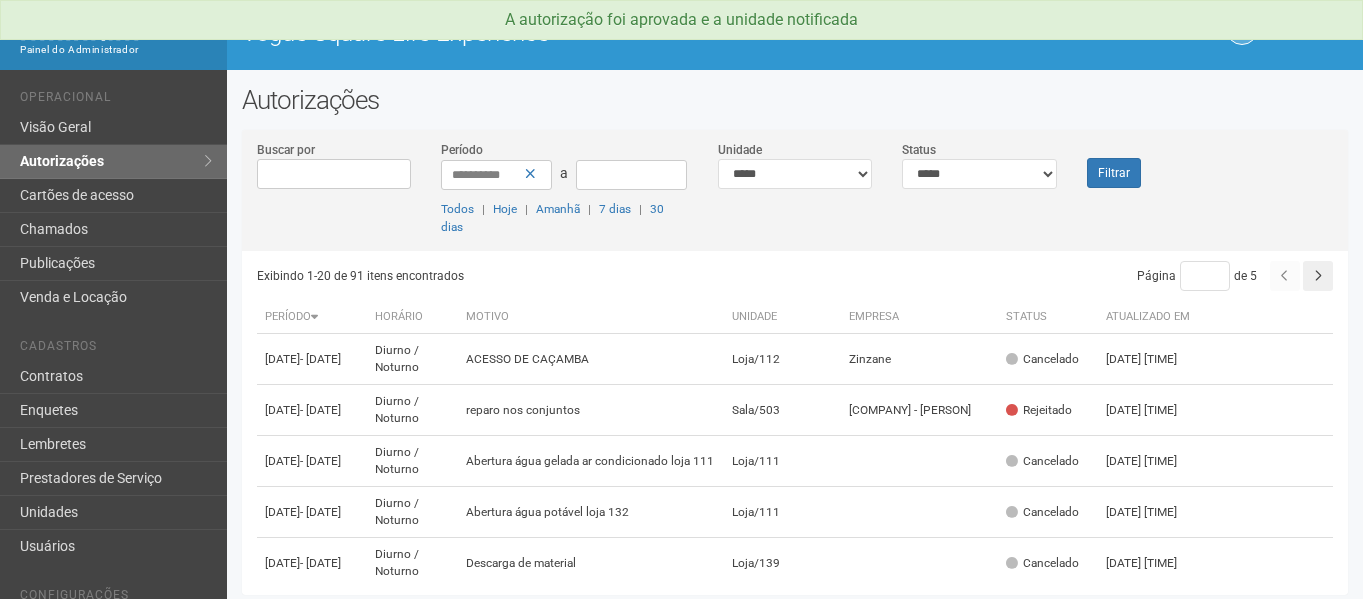 scroll, scrollTop: 0, scrollLeft: 0, axis: both 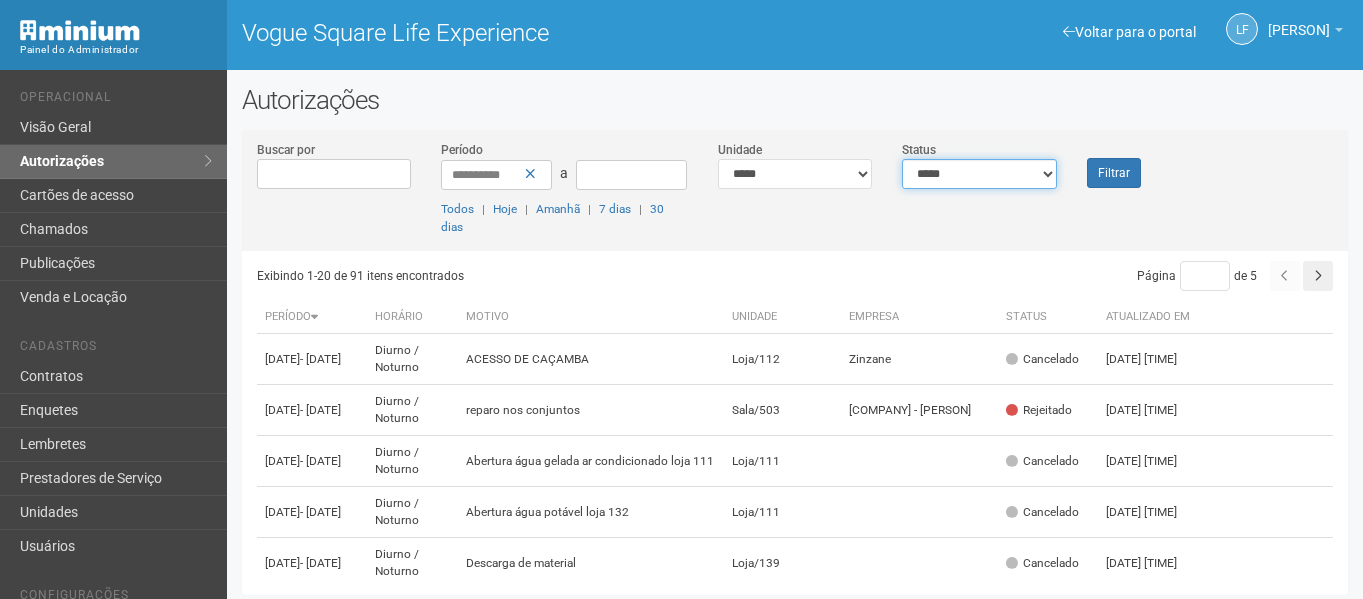 click on "**********" at bounding box center (979, 174) 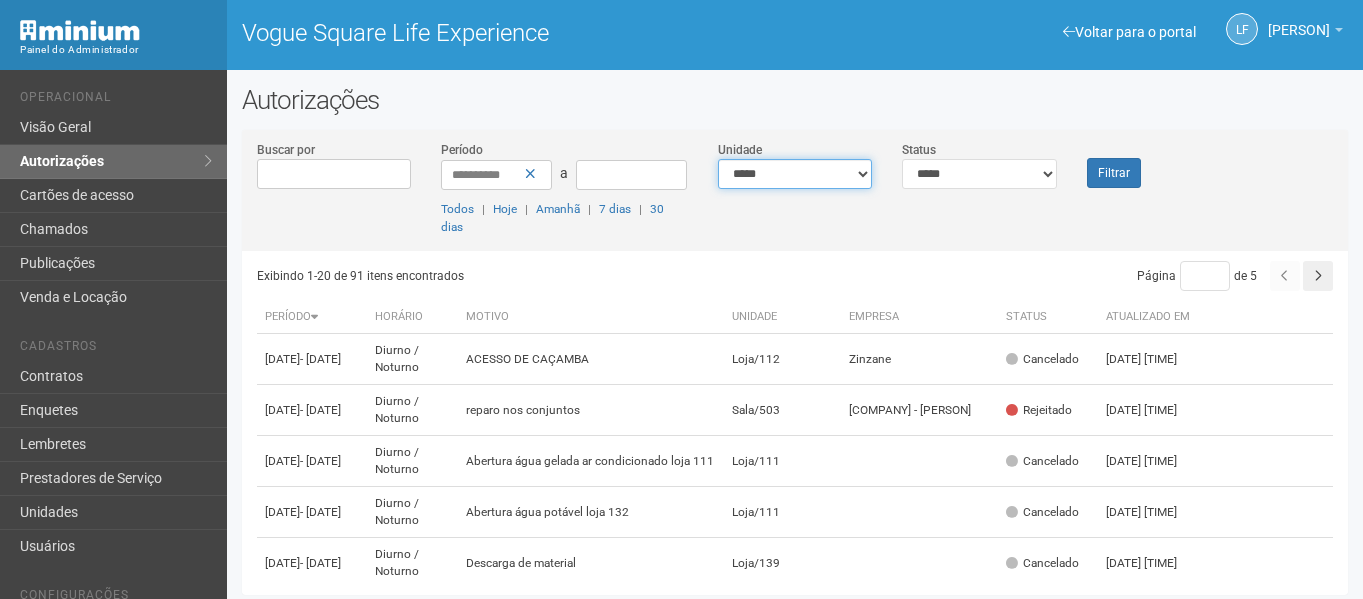 click on "**********" at bounding box center [795, 174] 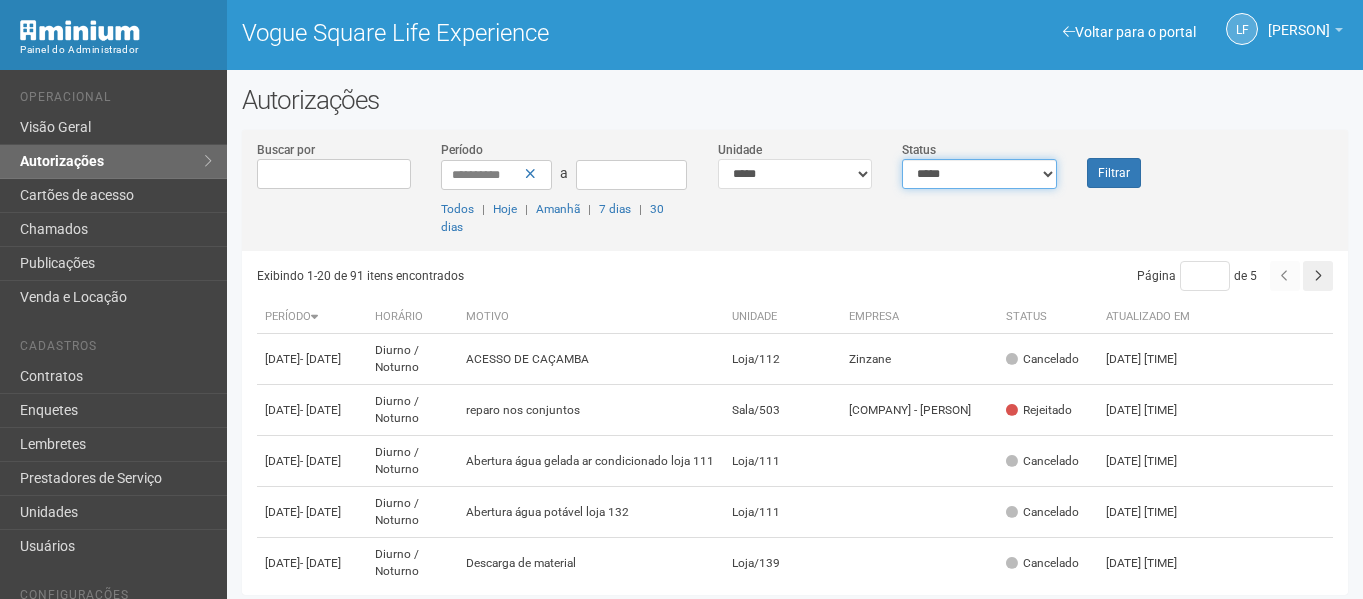 click on "**********" at bounding box center (979, 174) 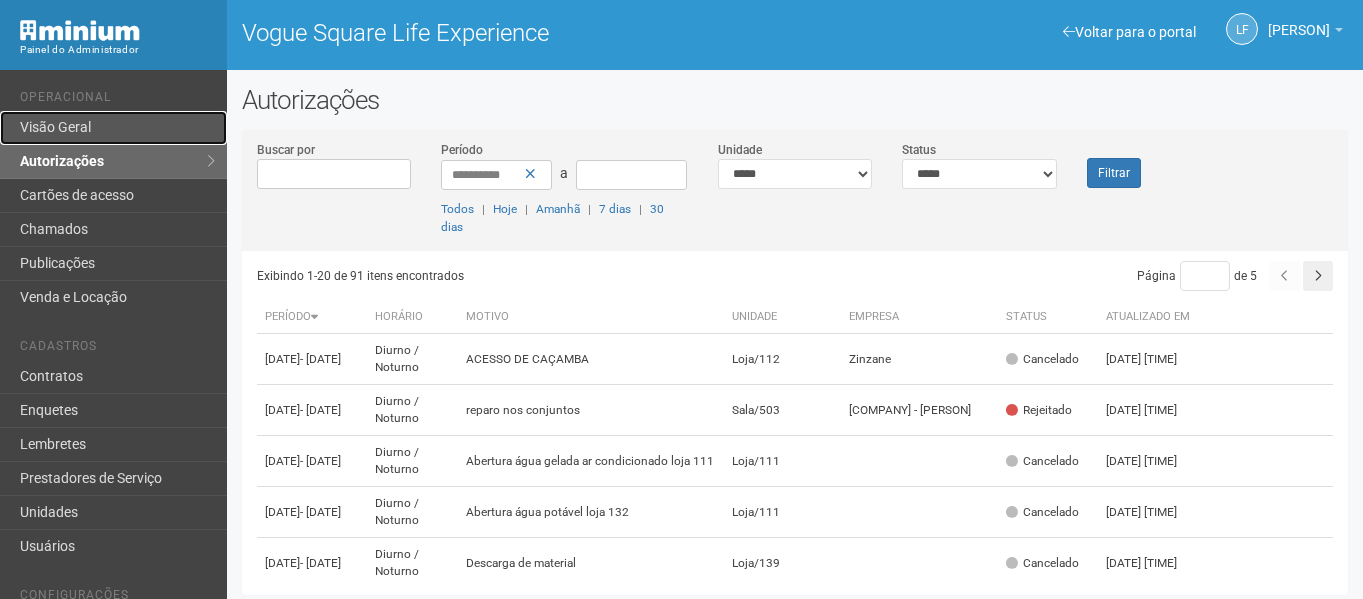 click on "Visão Geral" at bounding box center (113, 128) 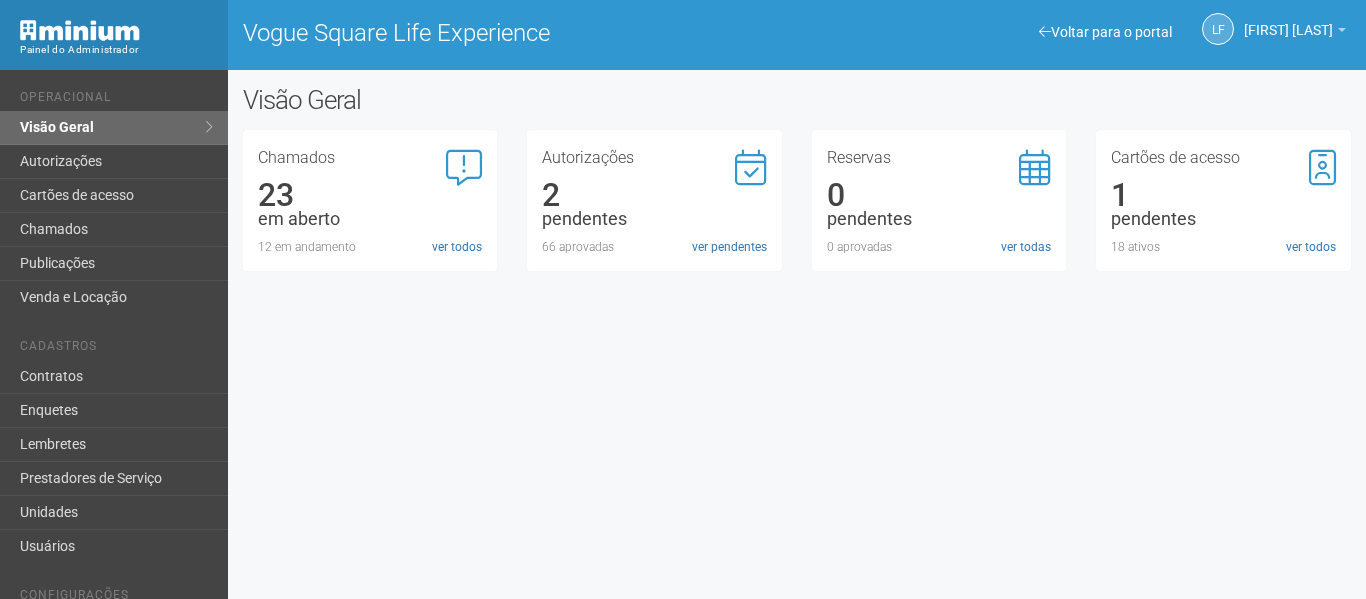 scroll, scrollTop: 0, scrollLeft: 0, axis: both 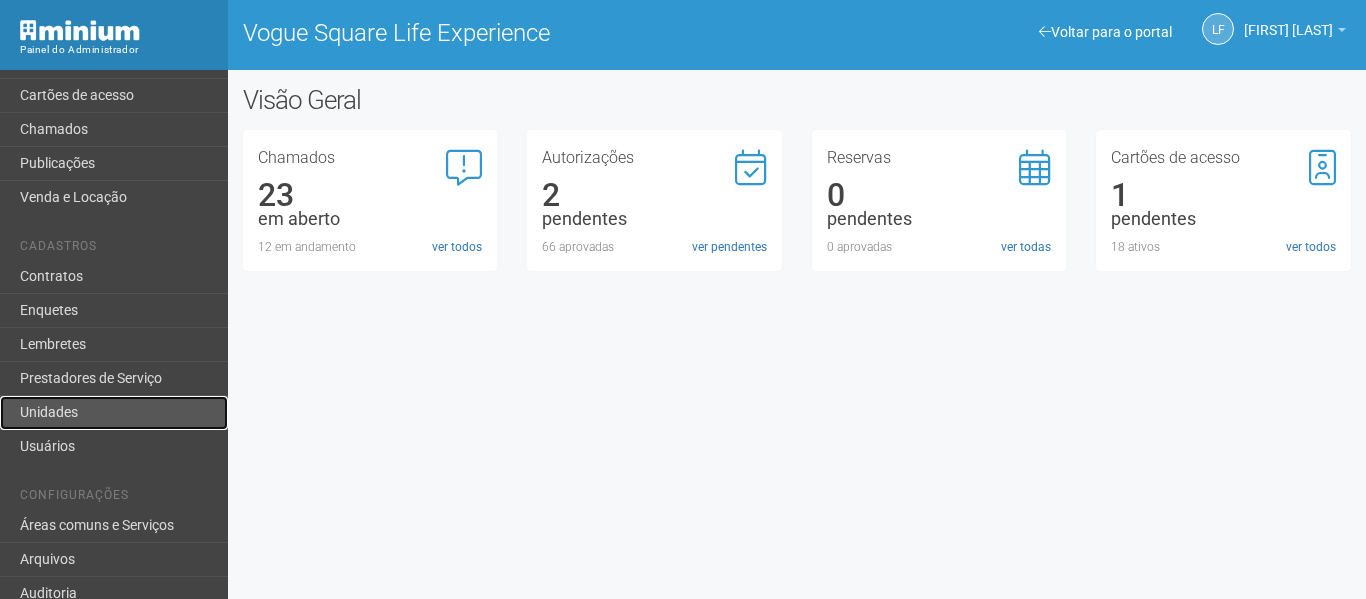 click on "Unidades" at bounding box center (114, 413) 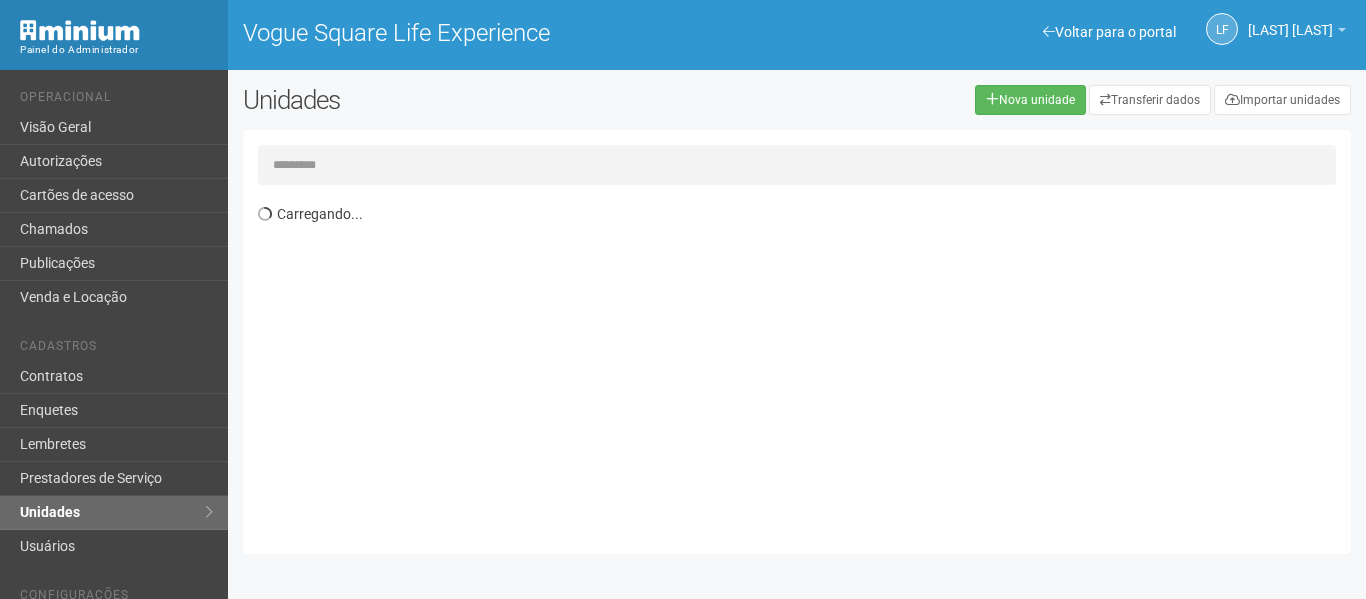 scroll, scrollTop: 0, scrollLeft: 0, axis: both 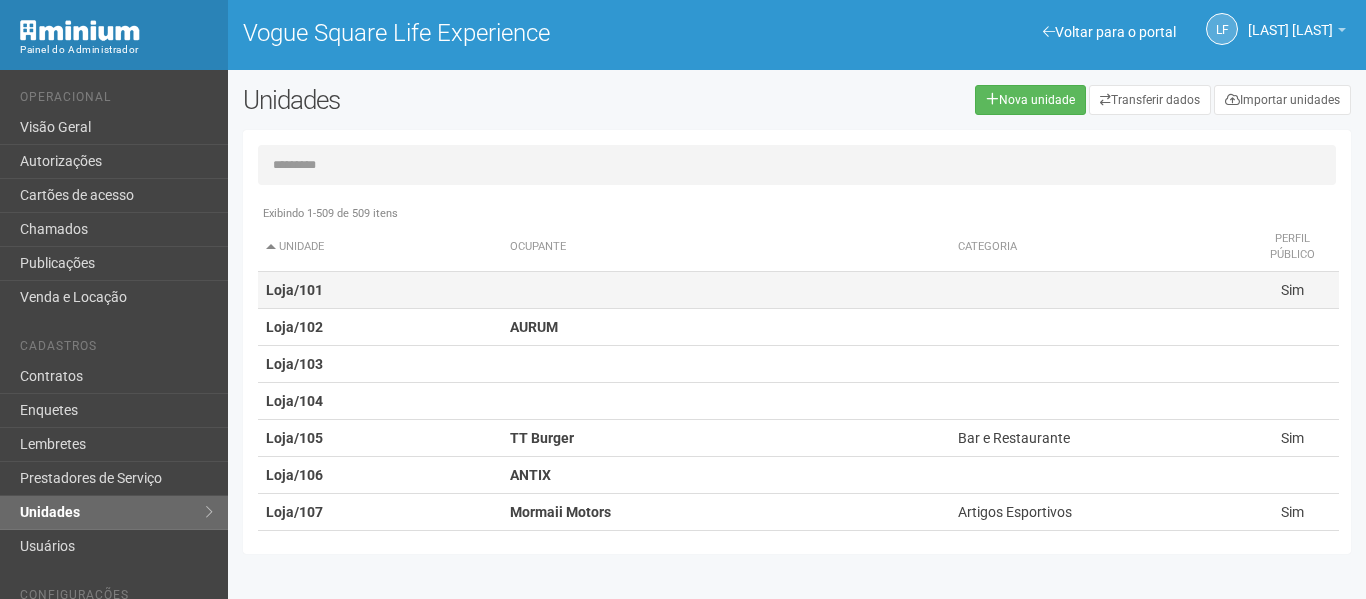 click at bounding box center (726, 290) 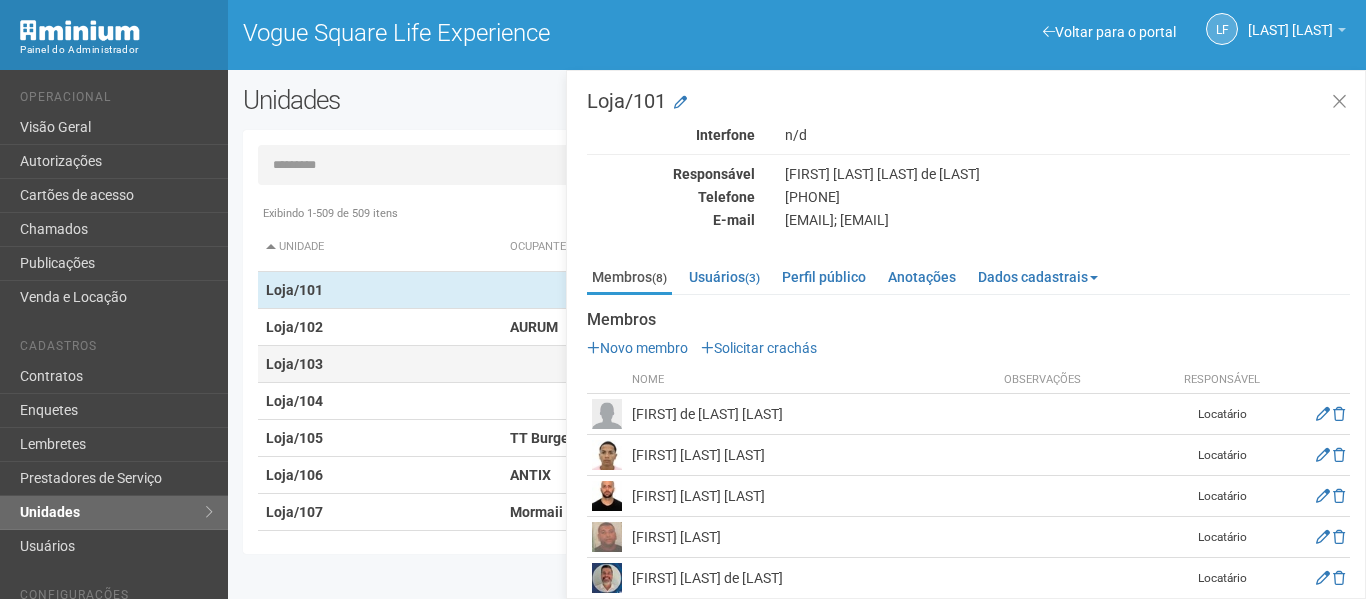 click on "Loja/103" at bounding box center (380, 364) 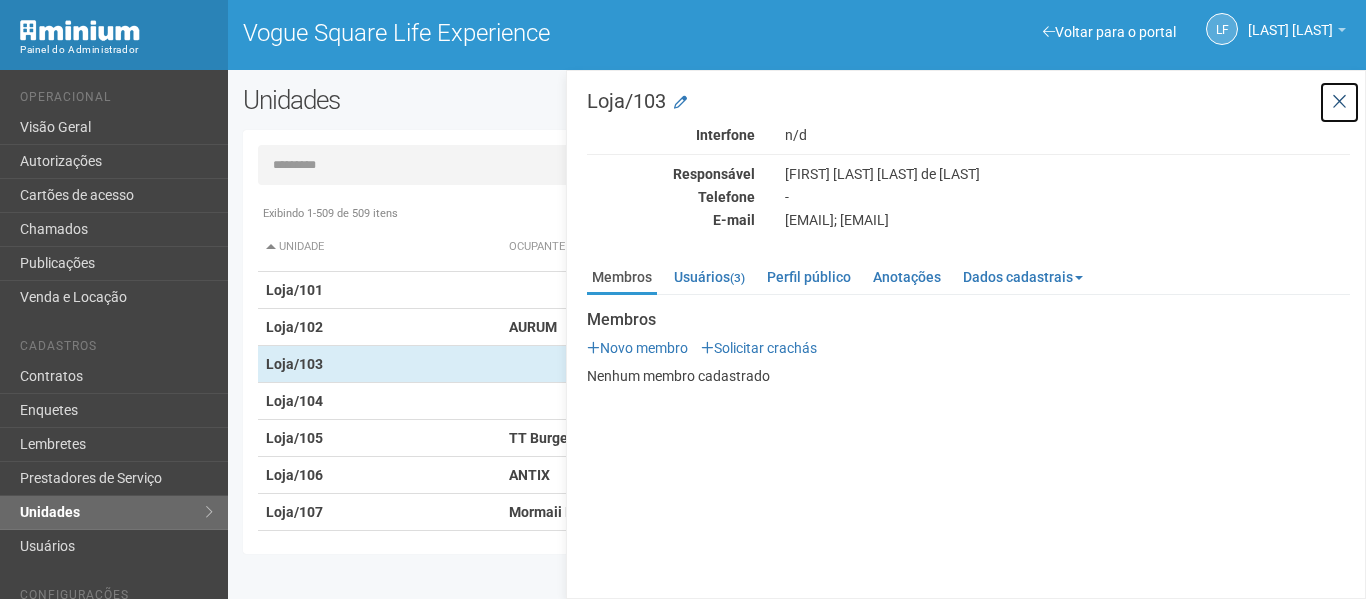 click at bounding box center (1339, 102) 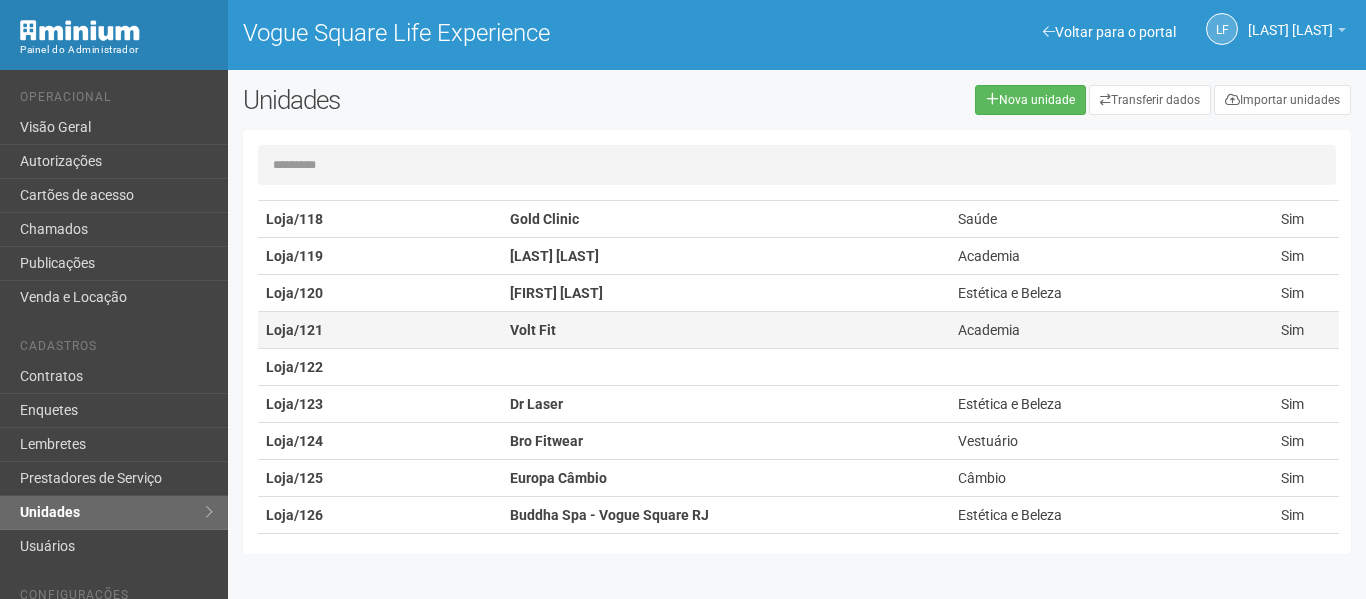scroll, scrollTop: 800, scrollLeft: 0, axis: vertical 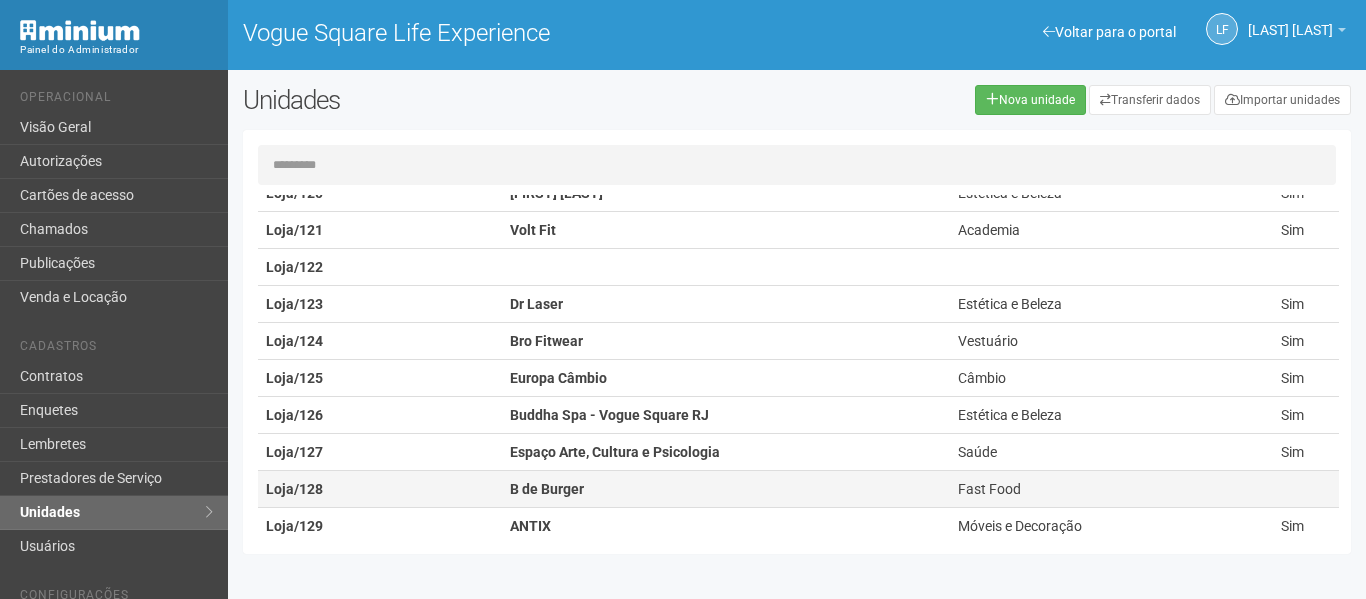 click on "B de Burger" at bounding box center (726, 489) 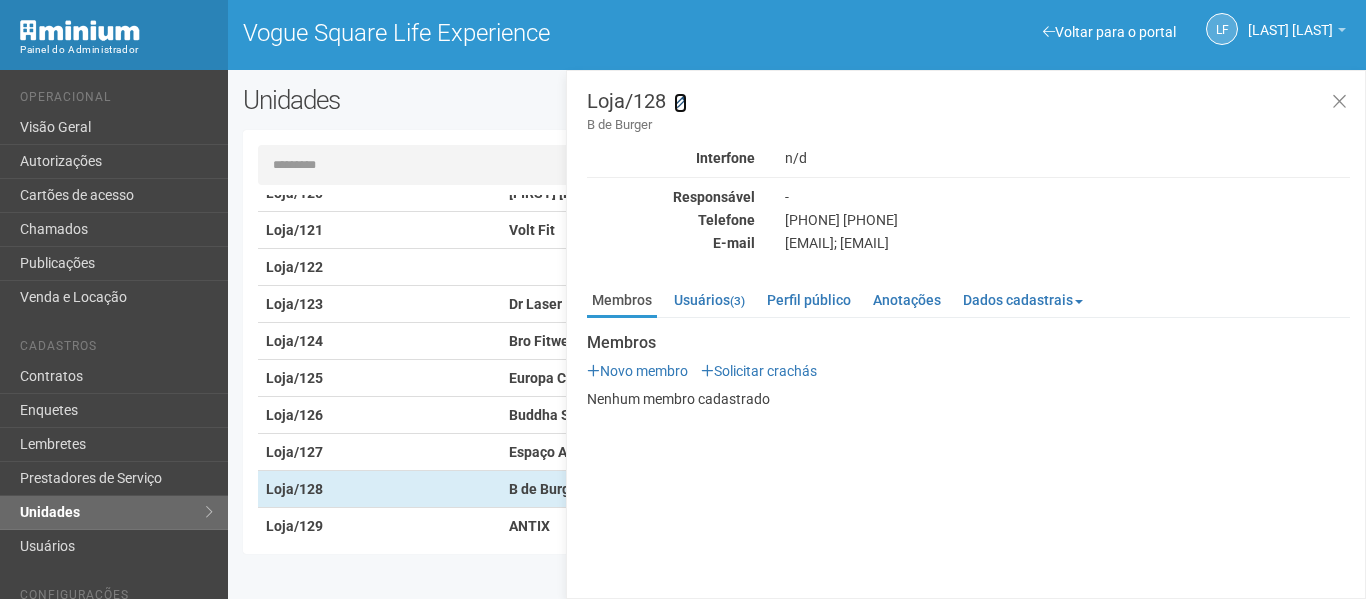 click at bounding box center (680, 102) 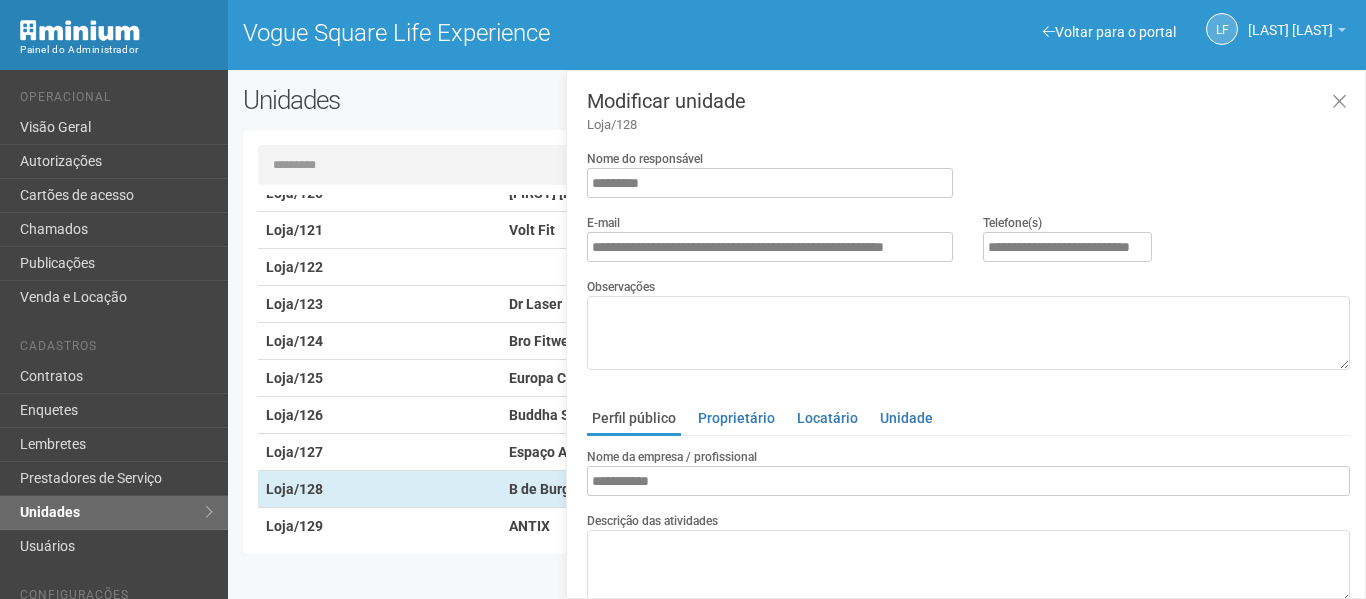 type on "*********" 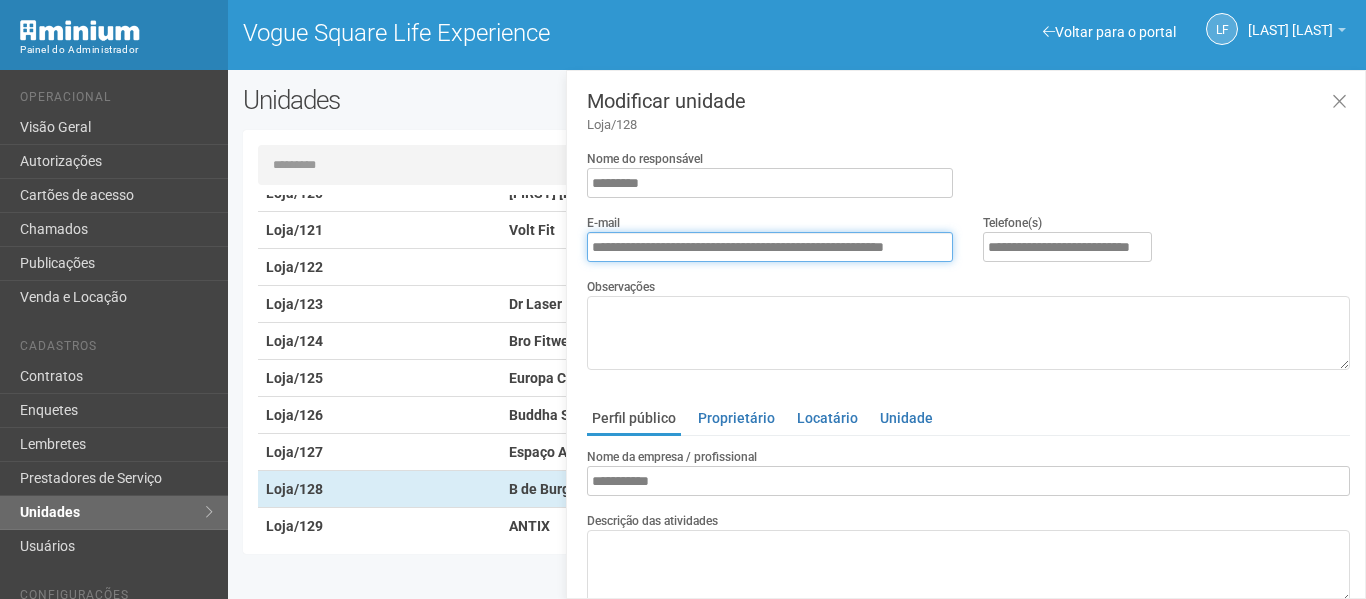 click on "**********" at bounding box center (770, 247) 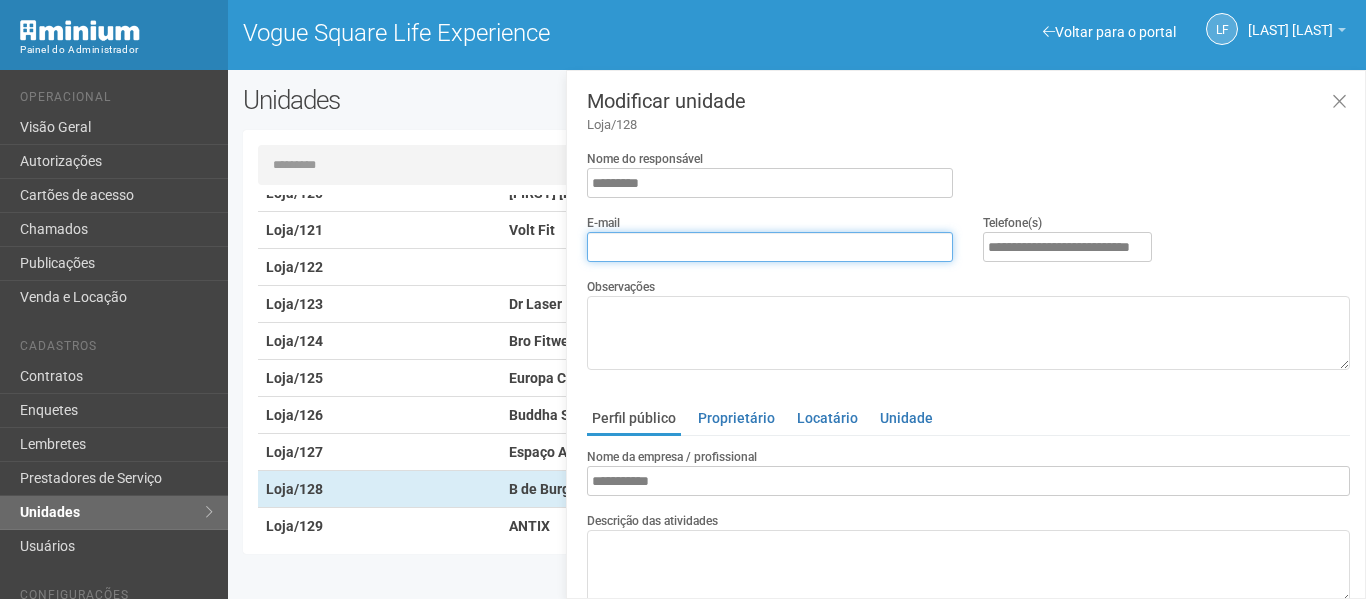 type 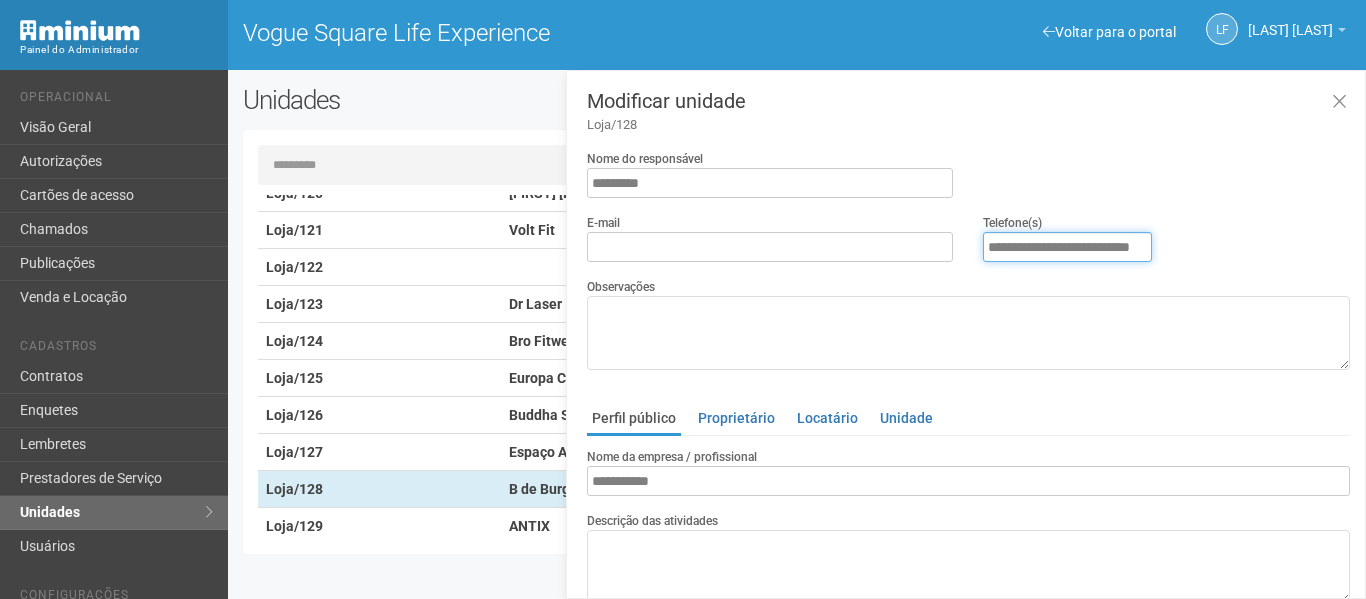 click on "**********" at bounding box center [1067, 247] 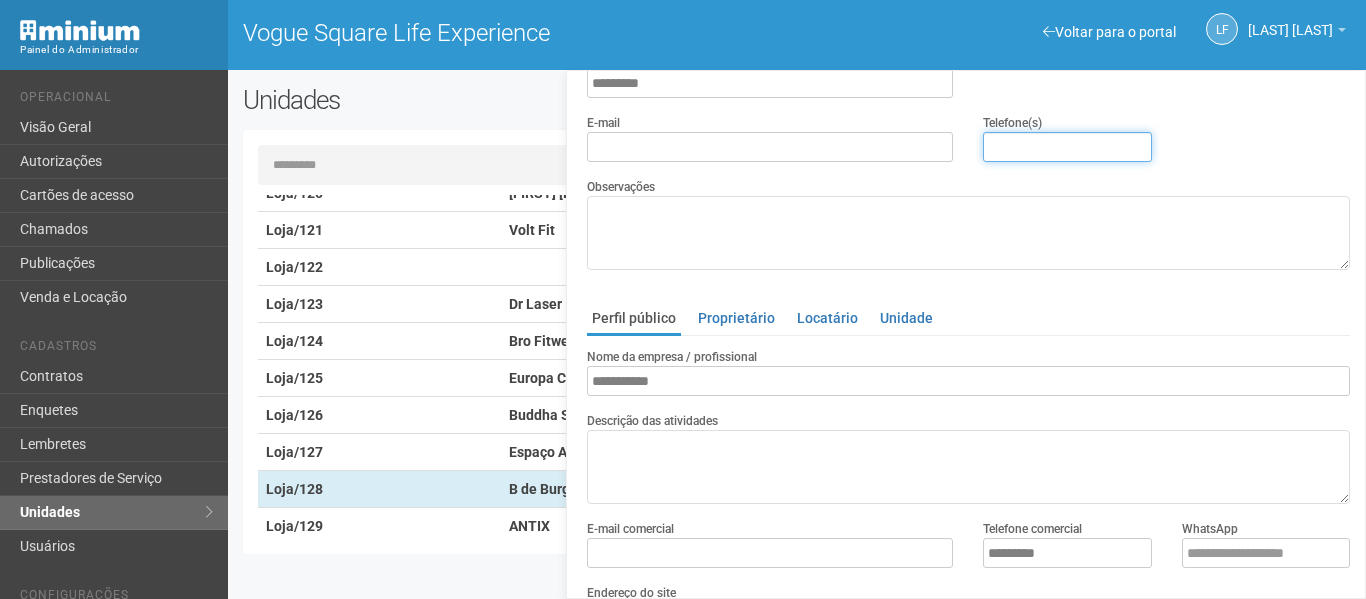 scroll, scrollTop: 283, scrollLeft: 0, axis: vertical 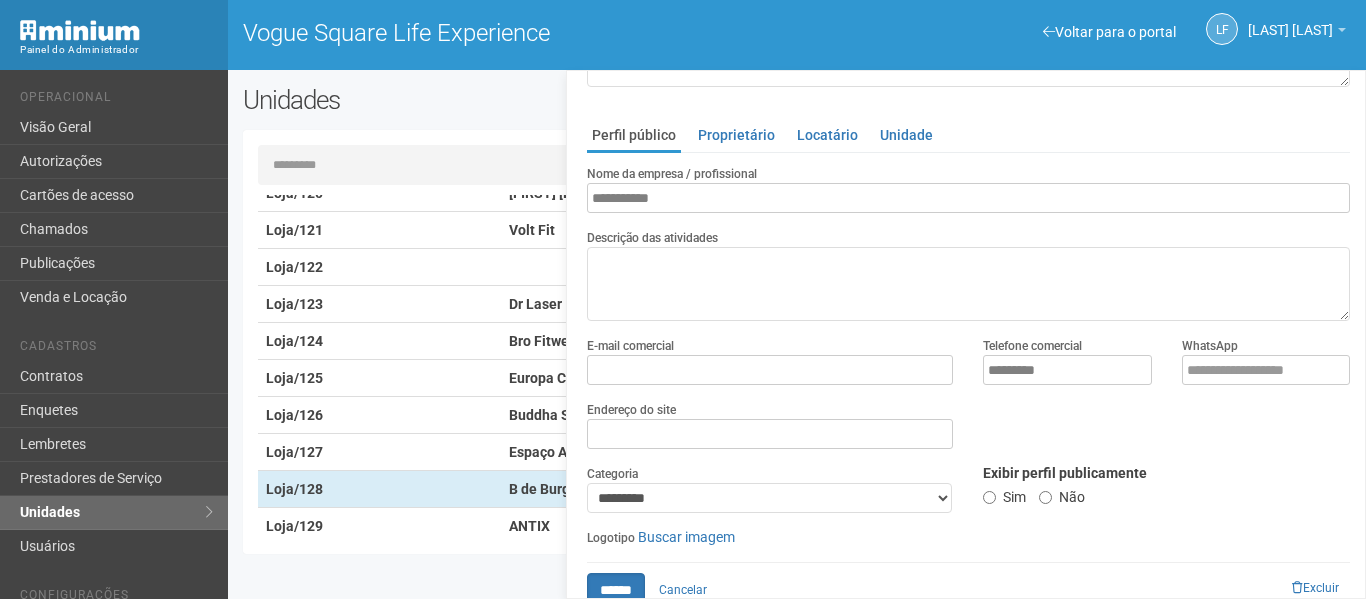 type 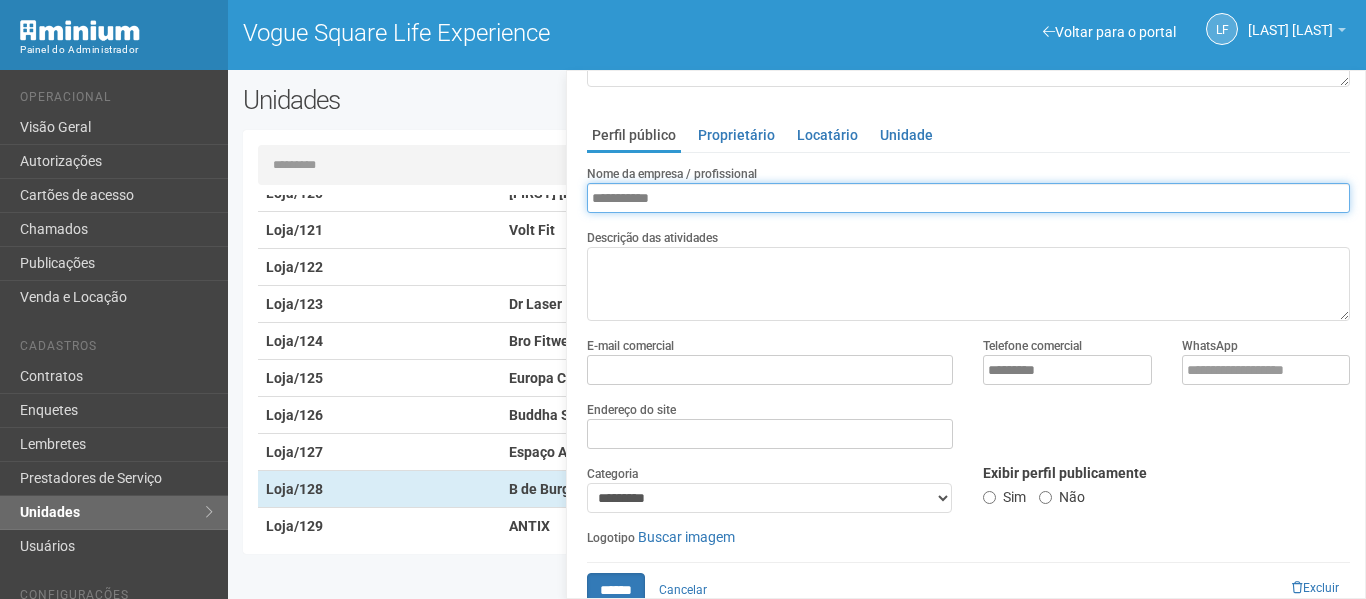 drag, startPoint x: 603, startPoint y: 193, endPoint x: 573, endPoint y: 189, distance: 30.265491 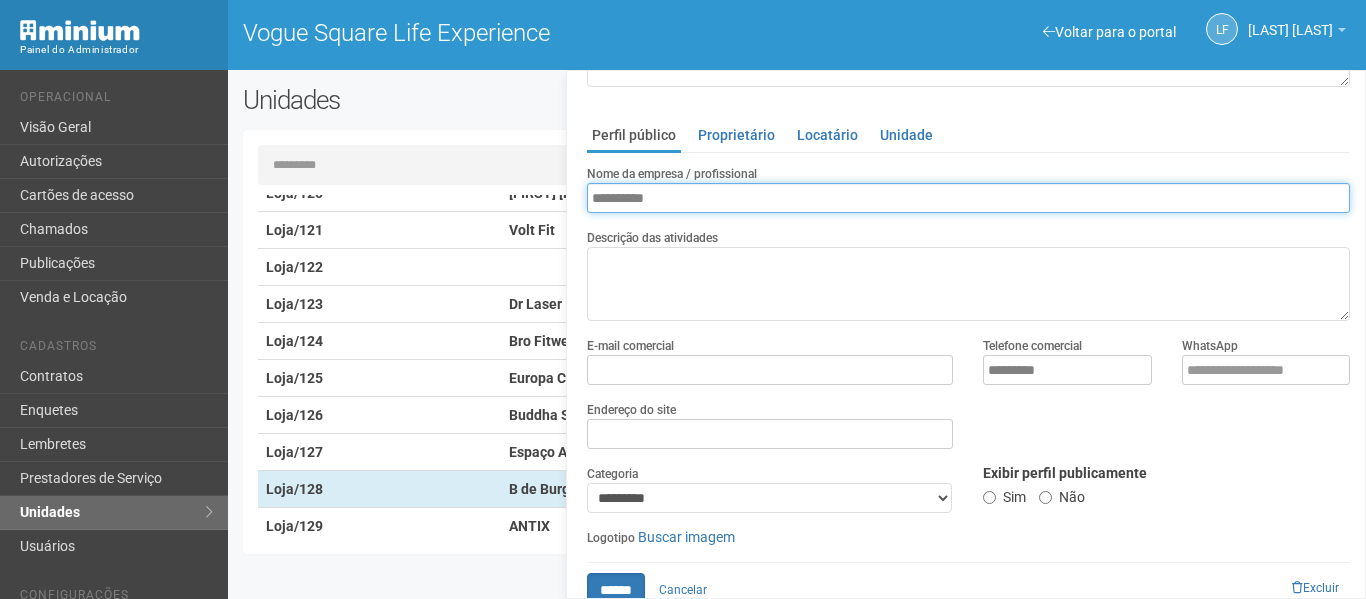 type on "**********" 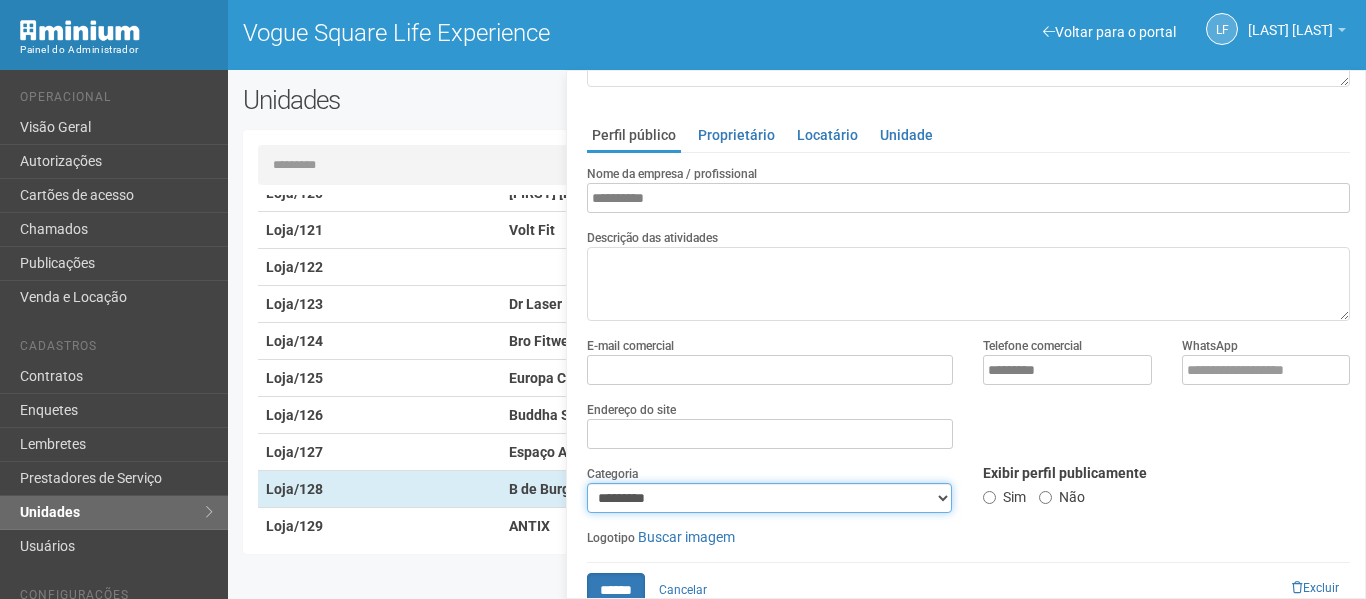 click on "**********" at bounding box center [769, 498] 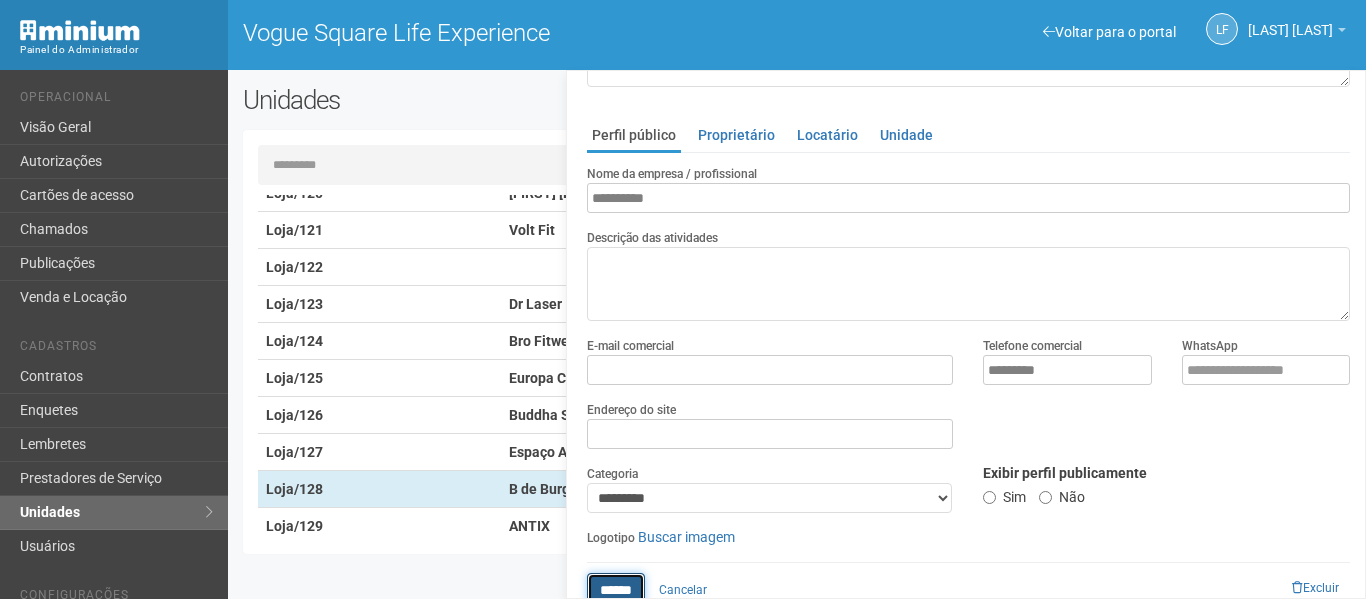click on "******" at bounding box center [616, 590] 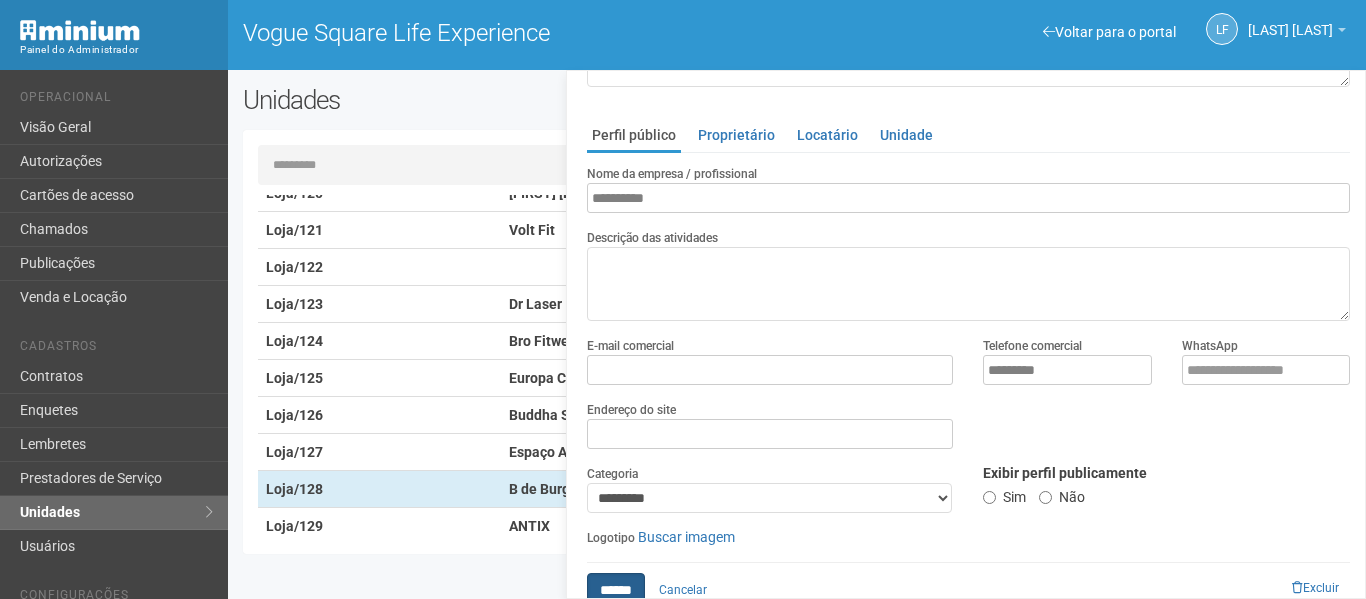 type on "**********" 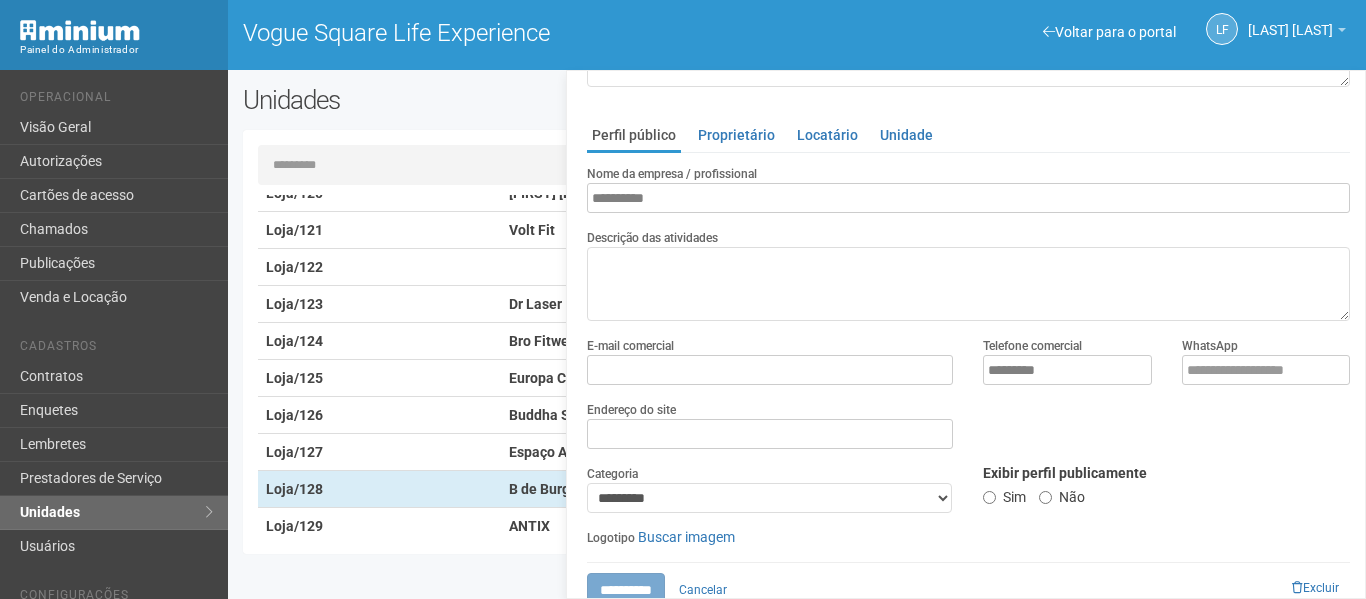 scroll, scrollTop: 0, scrollLeft: 0, axis: both 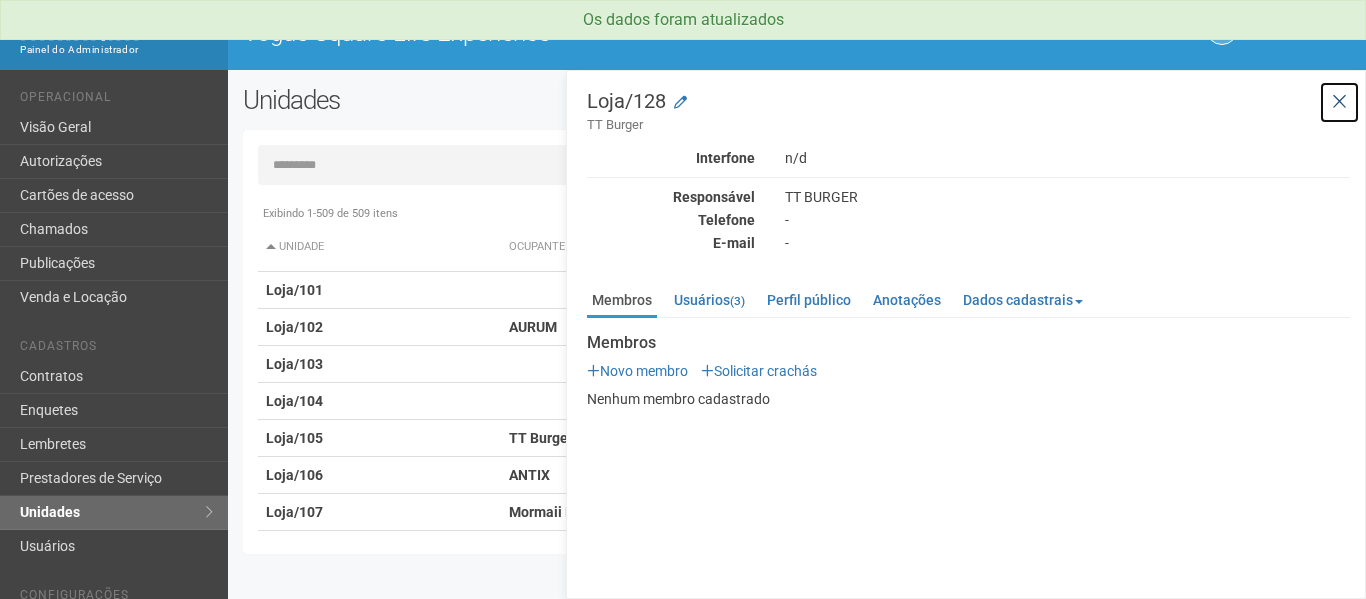 click at bounding box center [1339, 102] 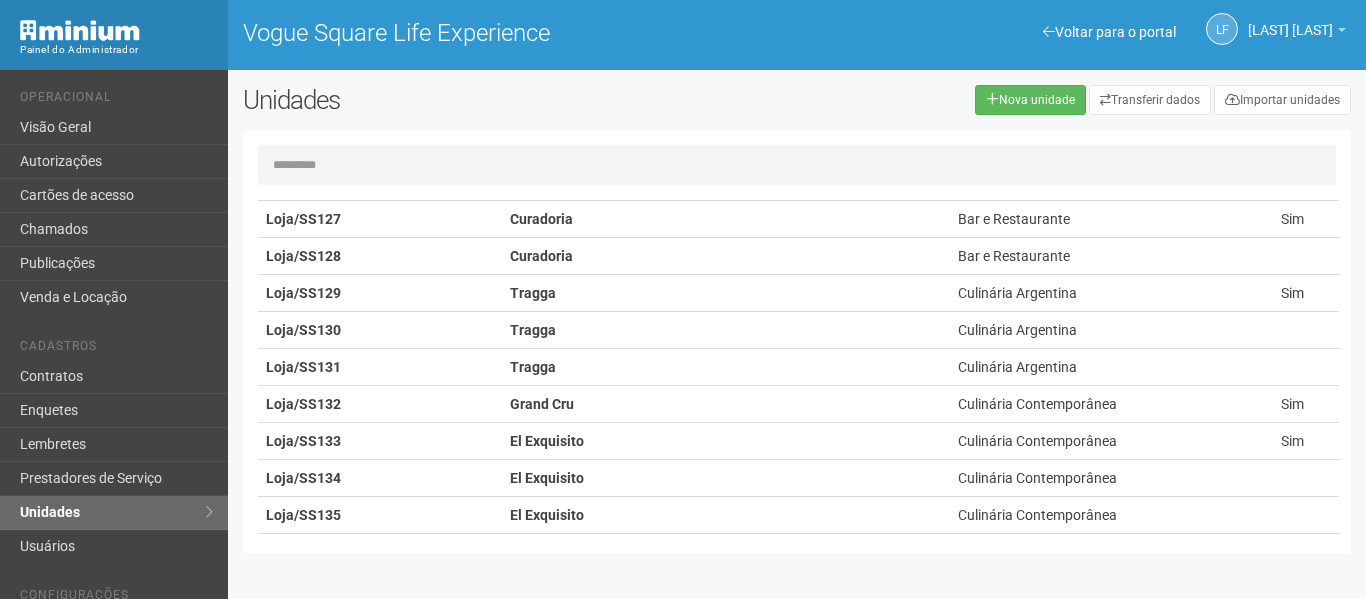 scroll, scrollTop: 3600, scrollLeft: 0, axis: vertical 